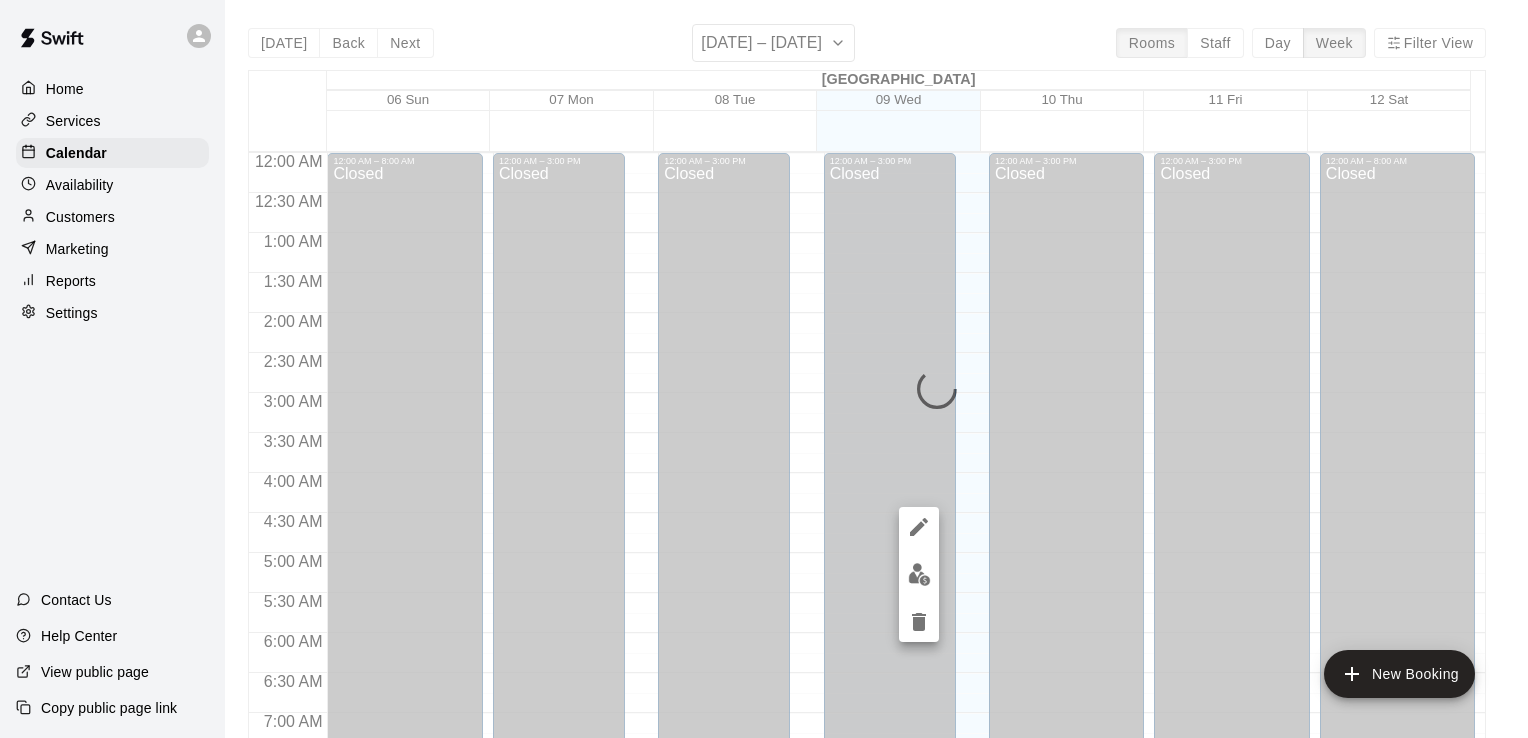 scroll, scrollTop: 0, scrollLeft: 0, axis: both 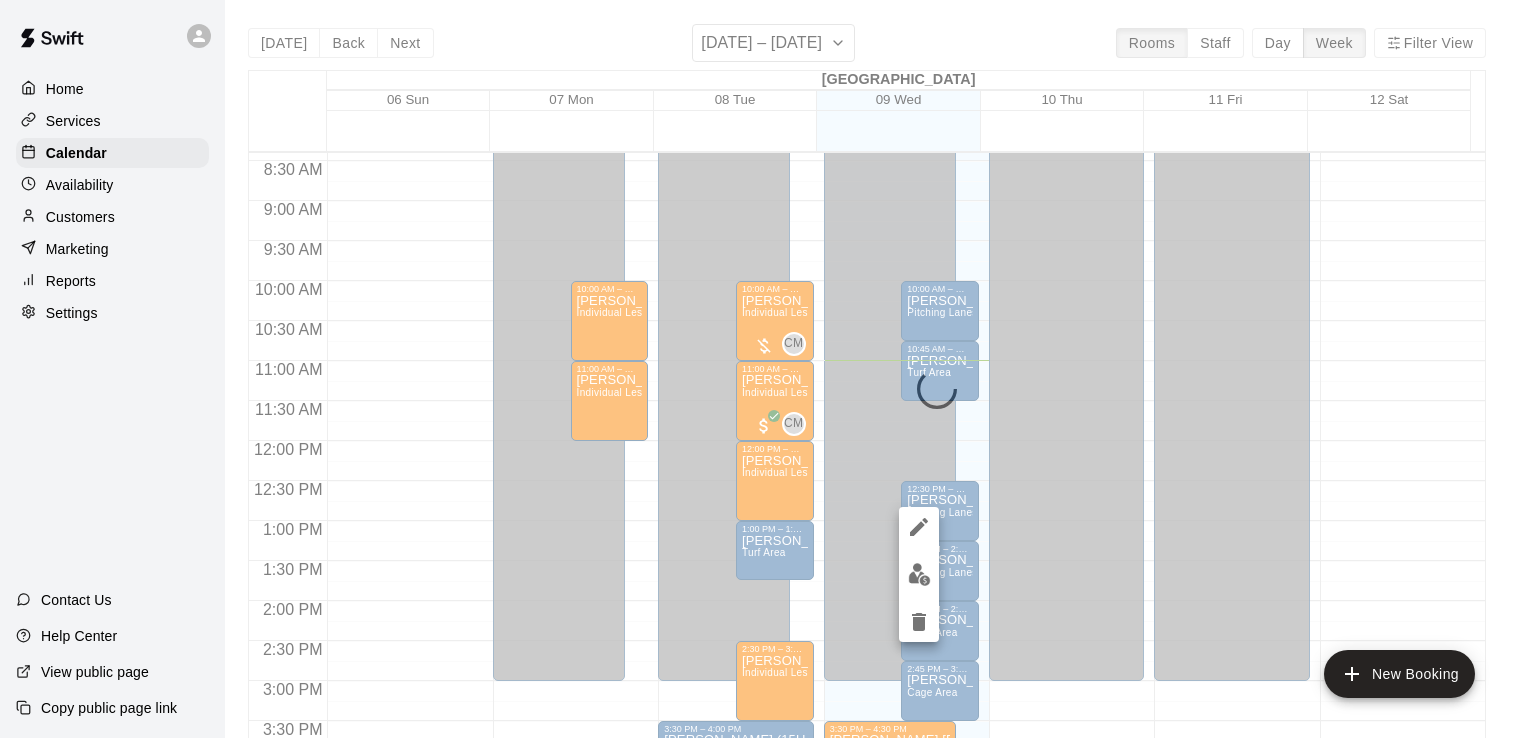 click 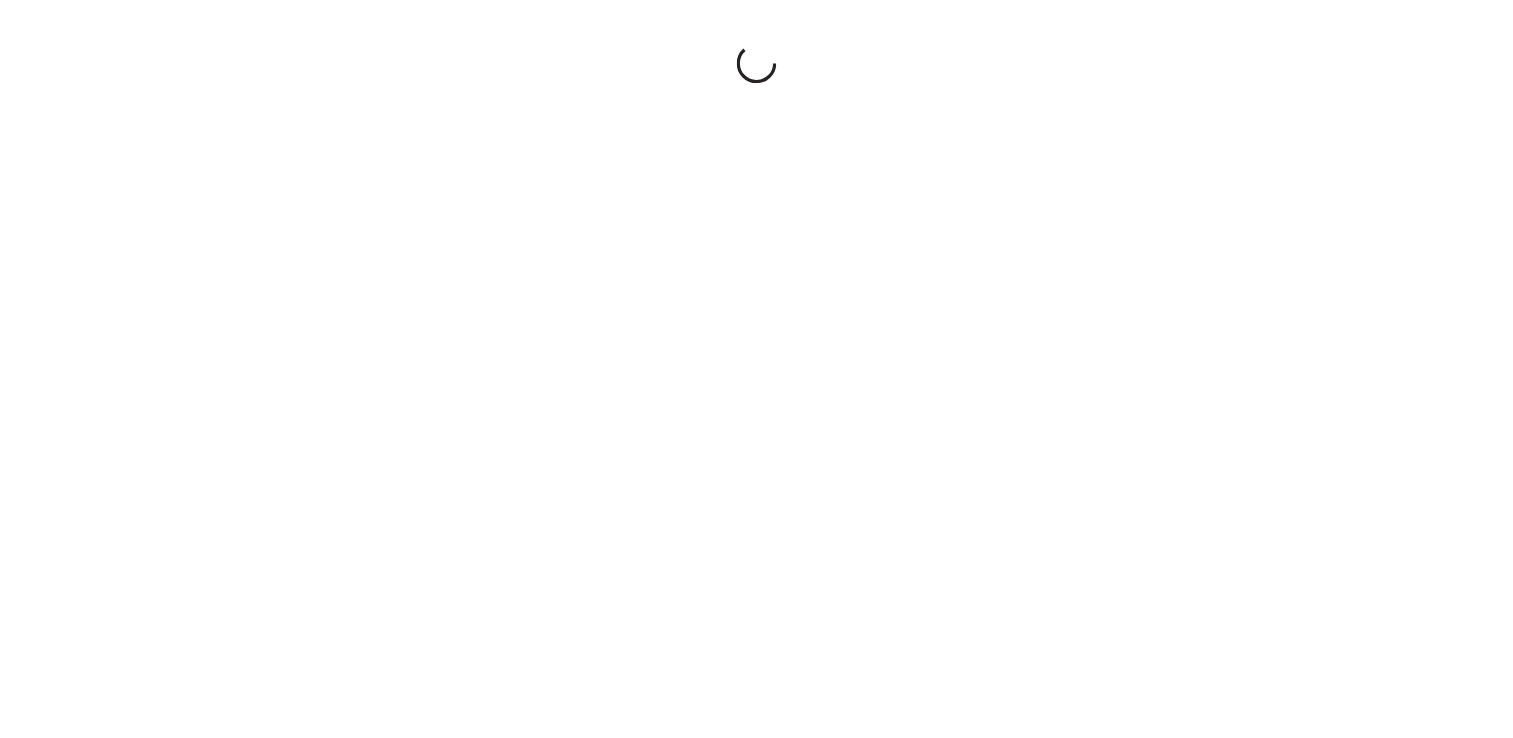 scroll, scrollTop: 0, scrollLeft: 0, axis: both 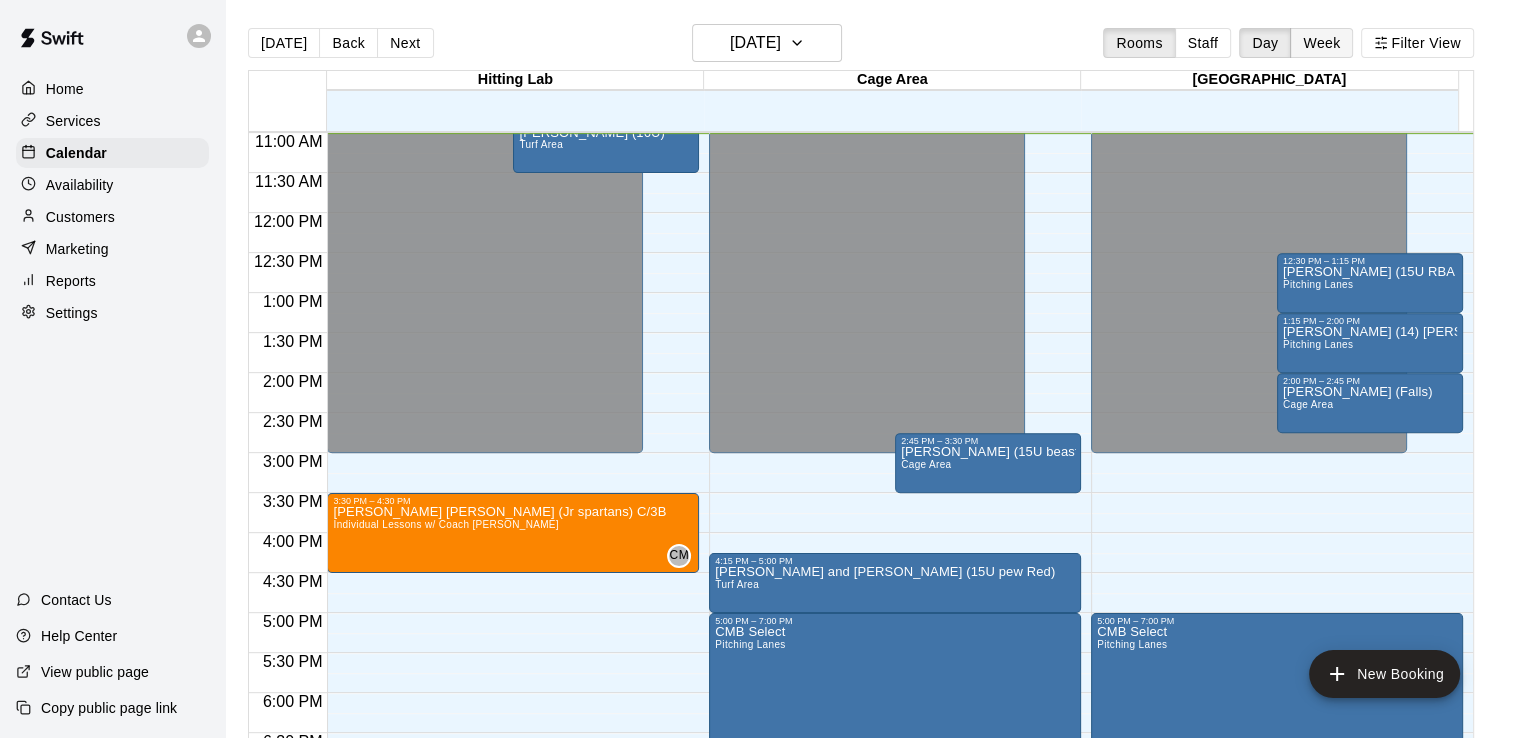 click on "Week" at bounding box center (1321, 43) 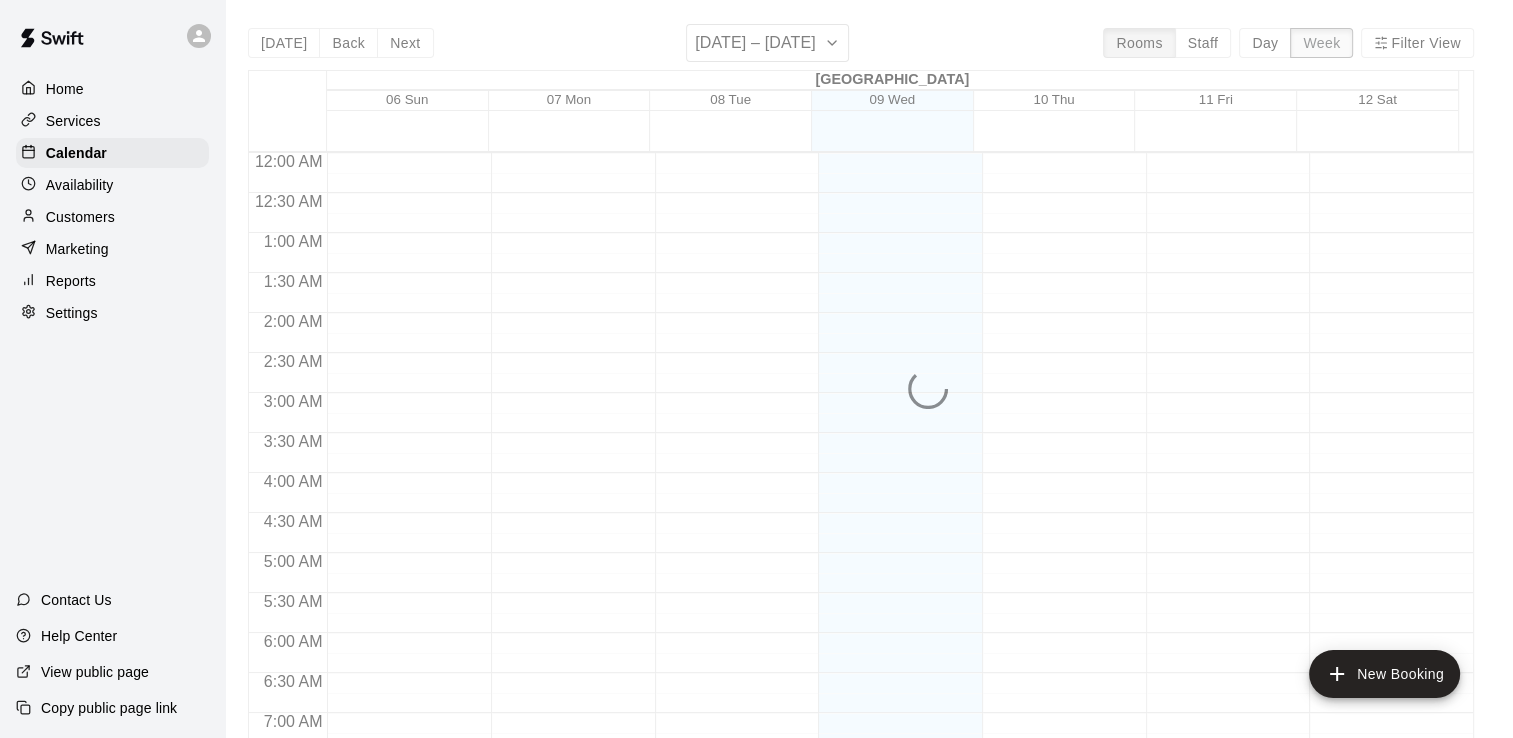 scroll, scrollTop: 880, scrollLeft: 0, axis: vertical 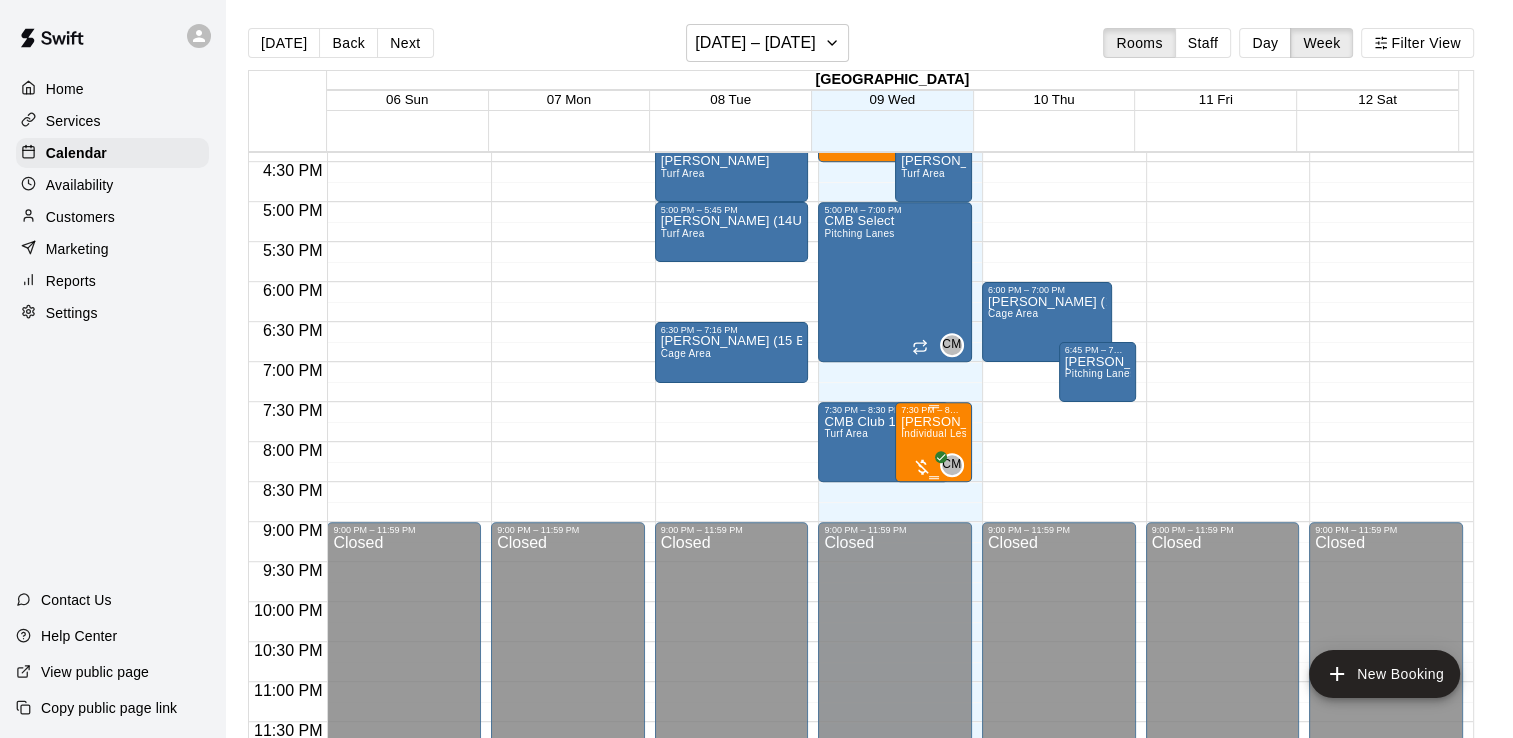 click on "Individual Lessons w/ Coach [PERSON_NAME]" at bounding box center [1013, 433] 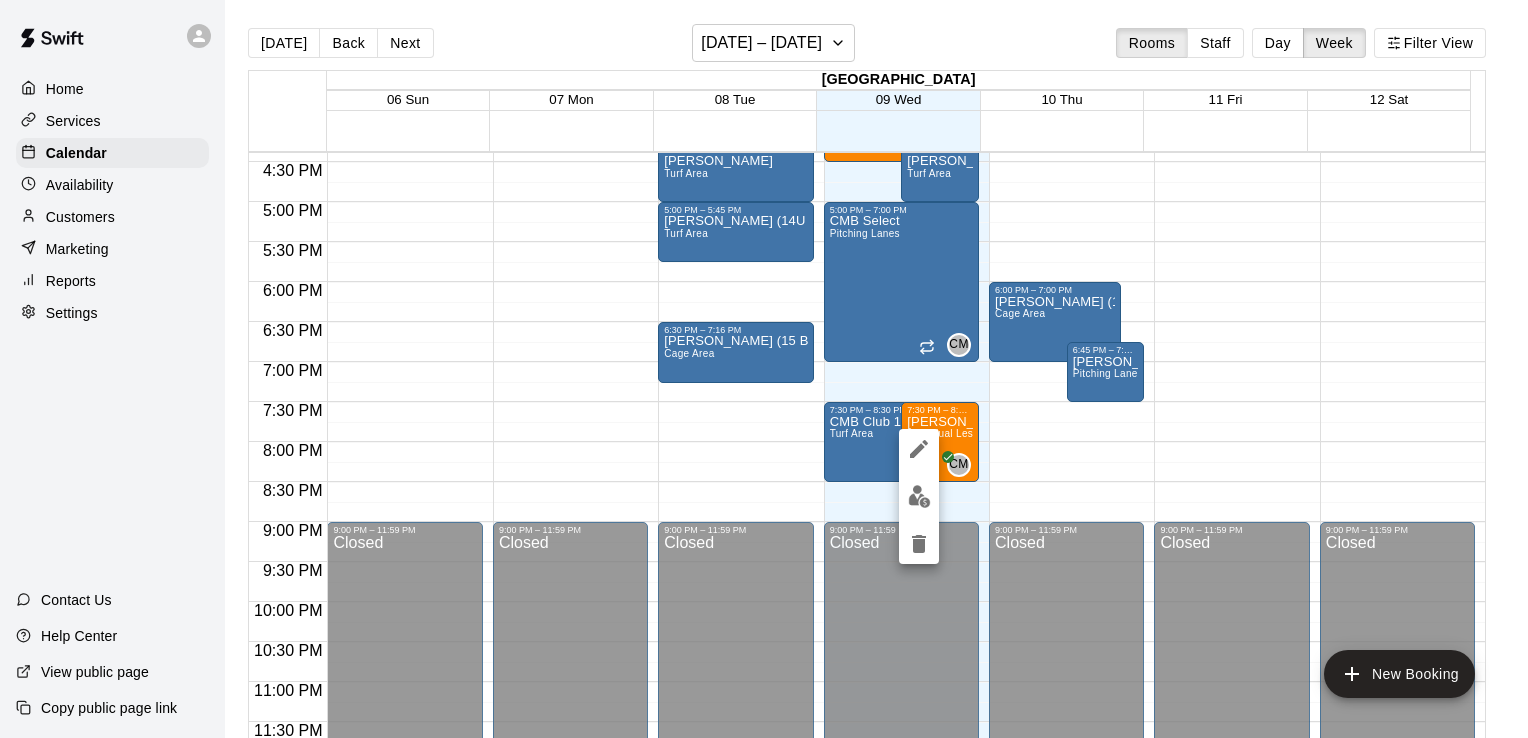 click 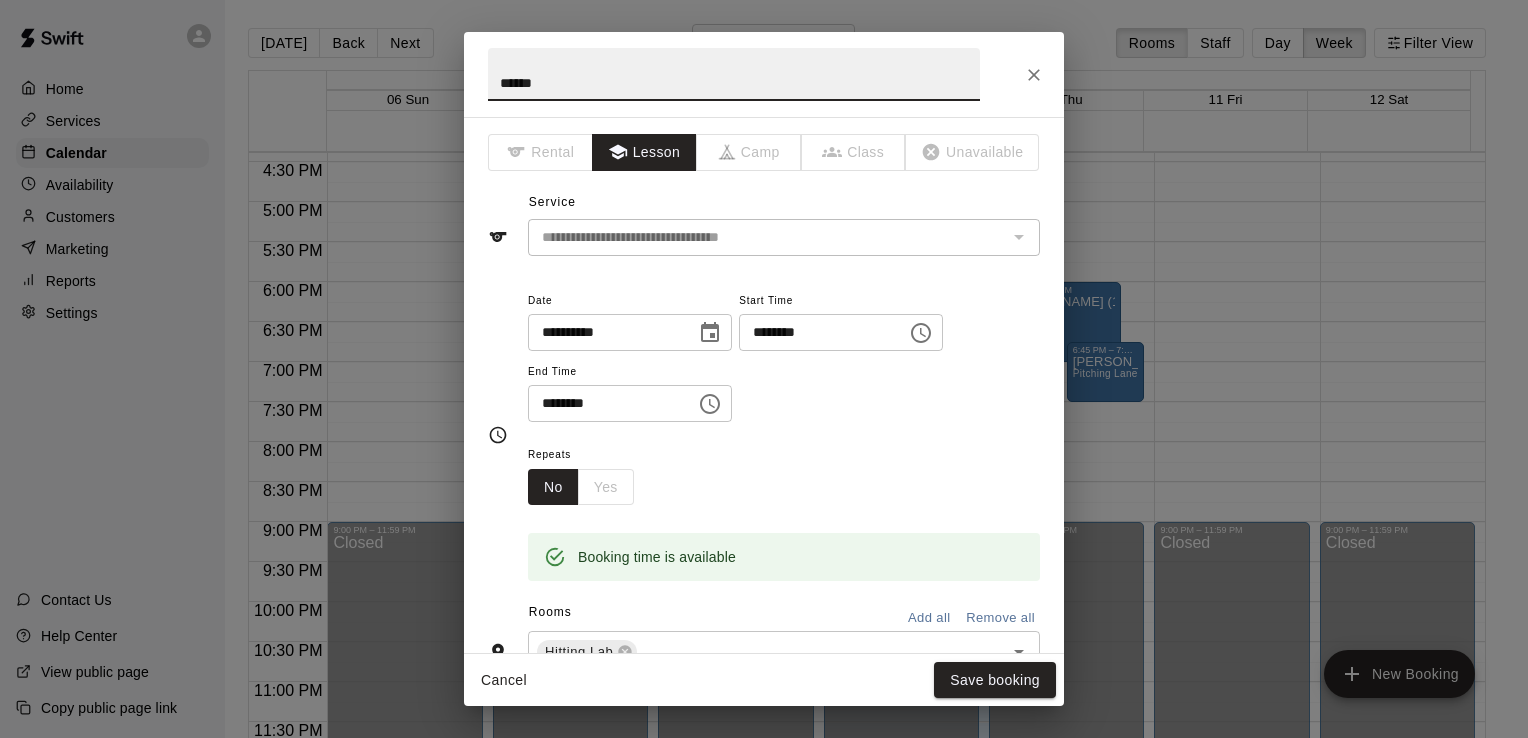 click 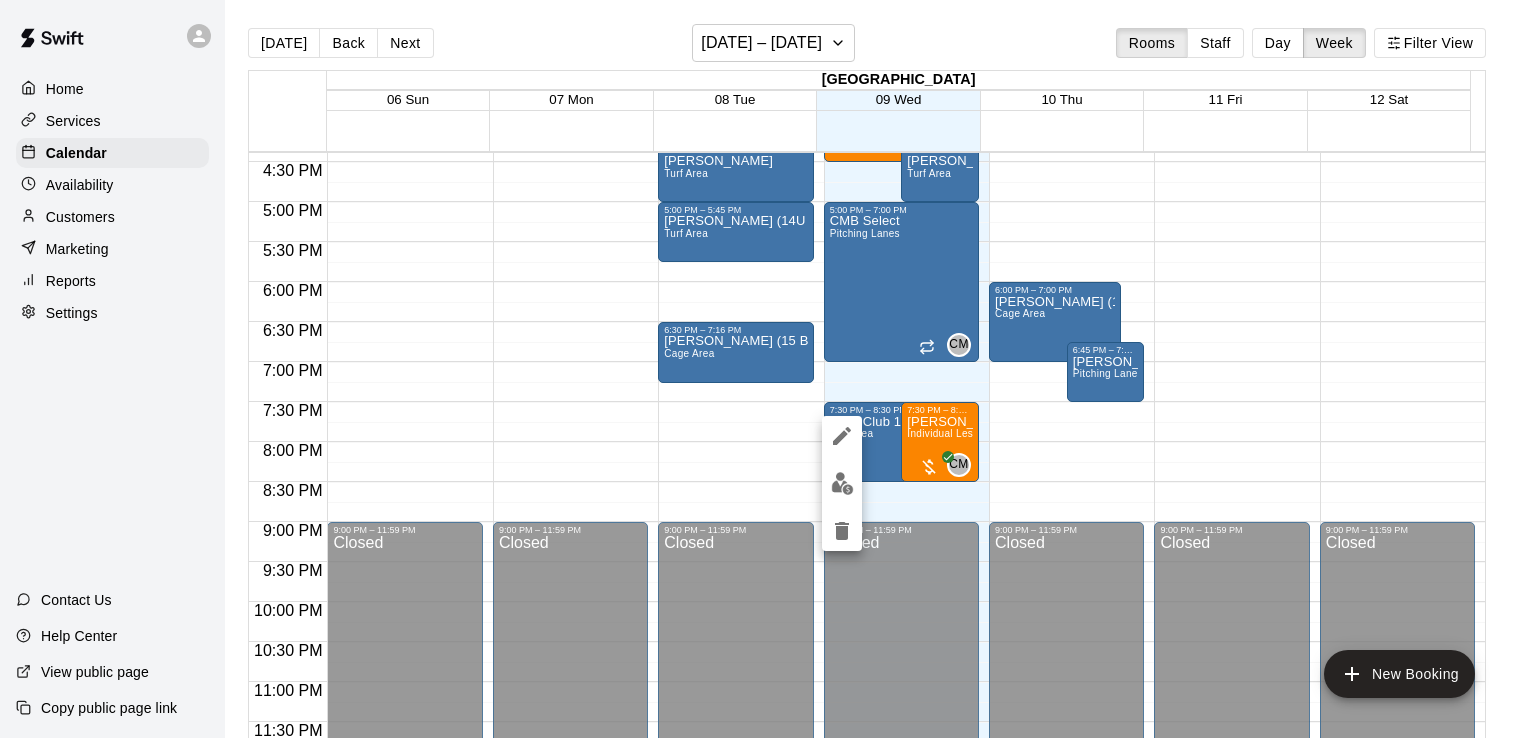 click at bounding box center (842, 483) 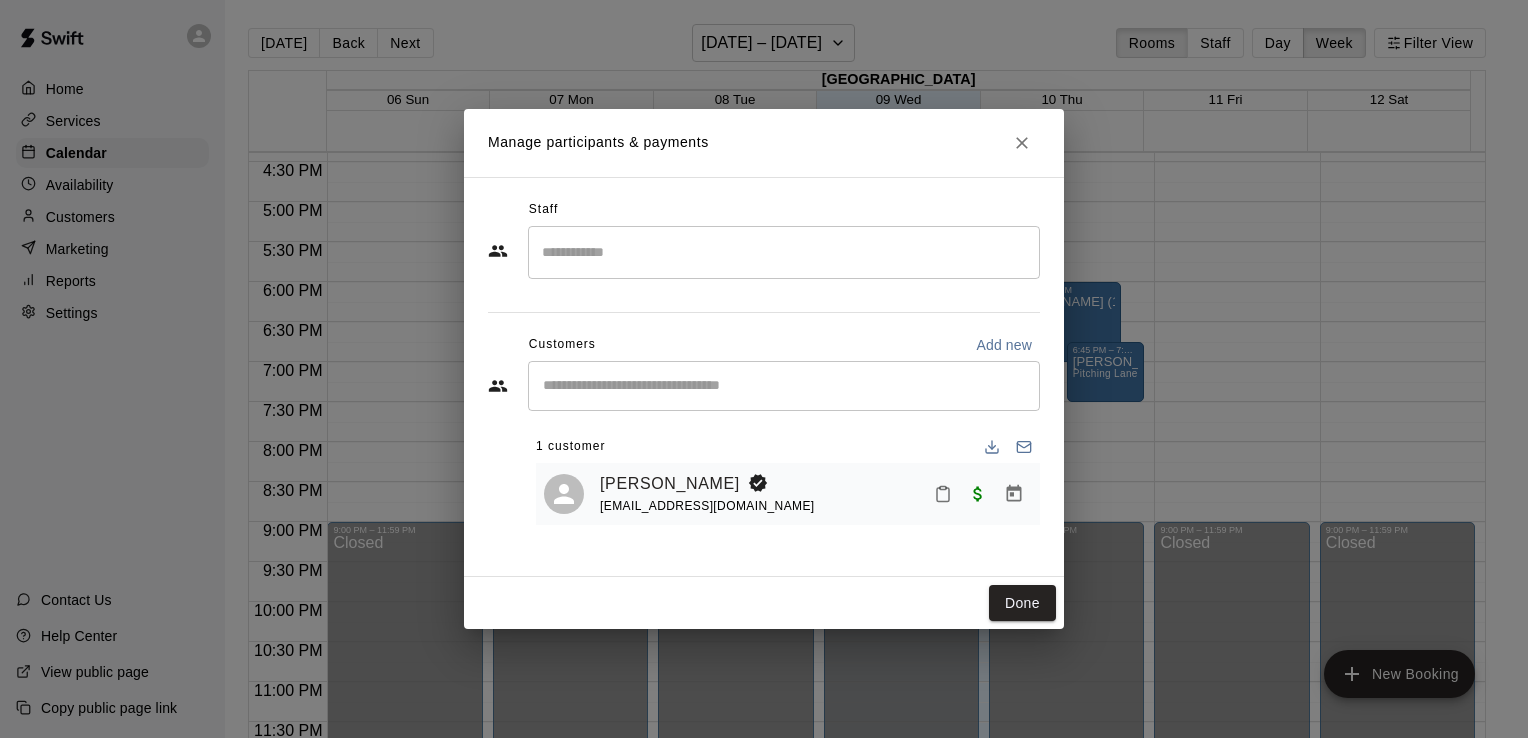 click 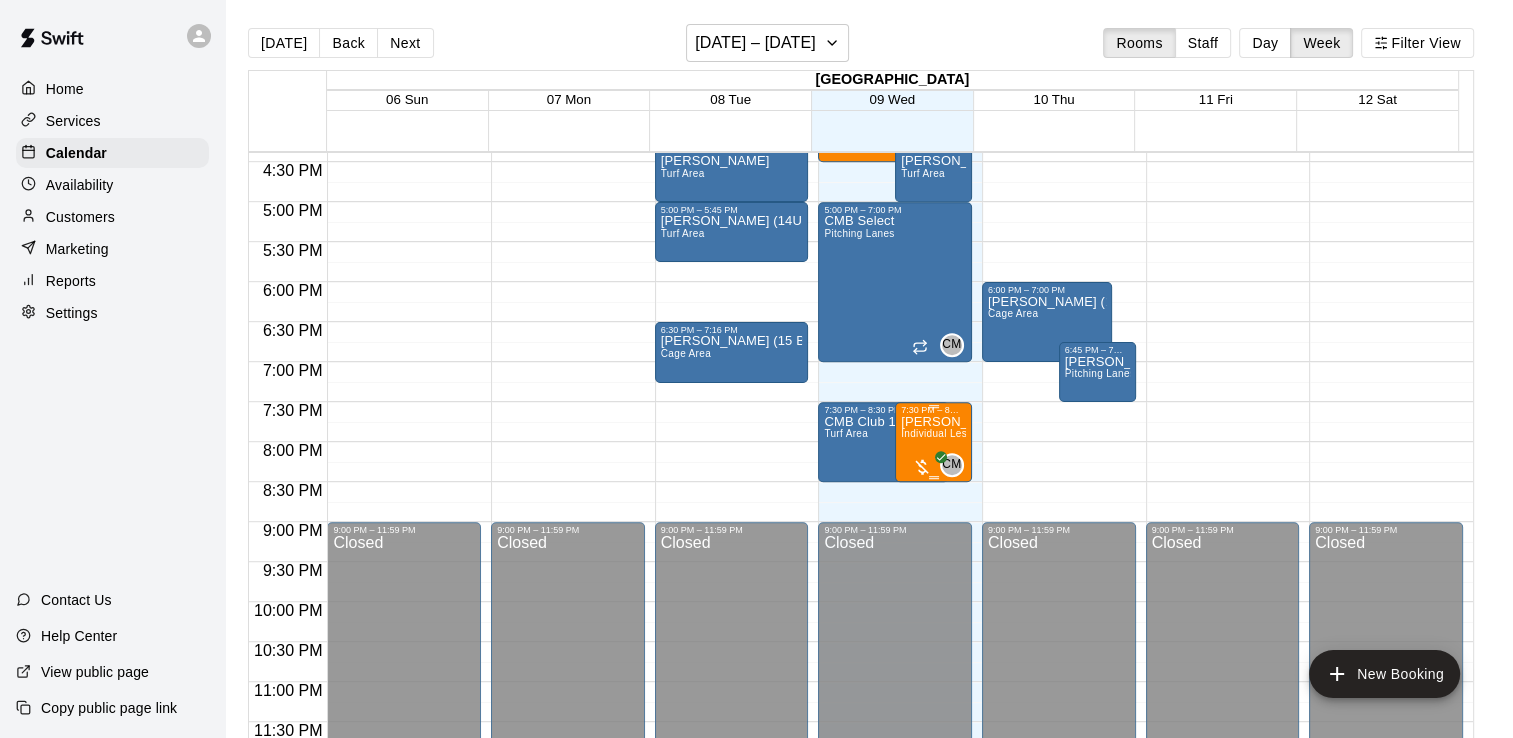 click on "Individual Lessons w/ Coach [PERSON_NAME]" at bounding box center [1013, 433] 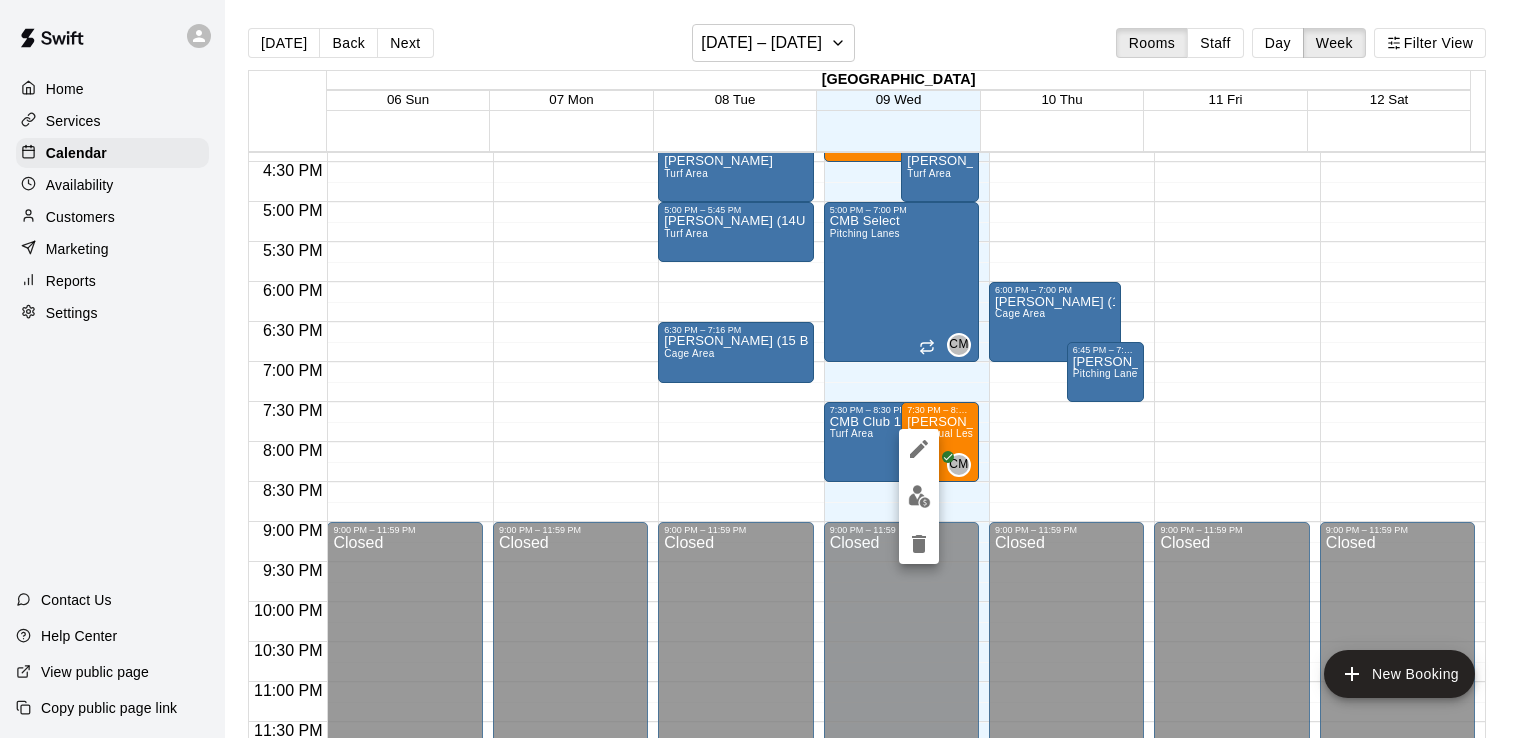 click at bounding box center [919, 496] 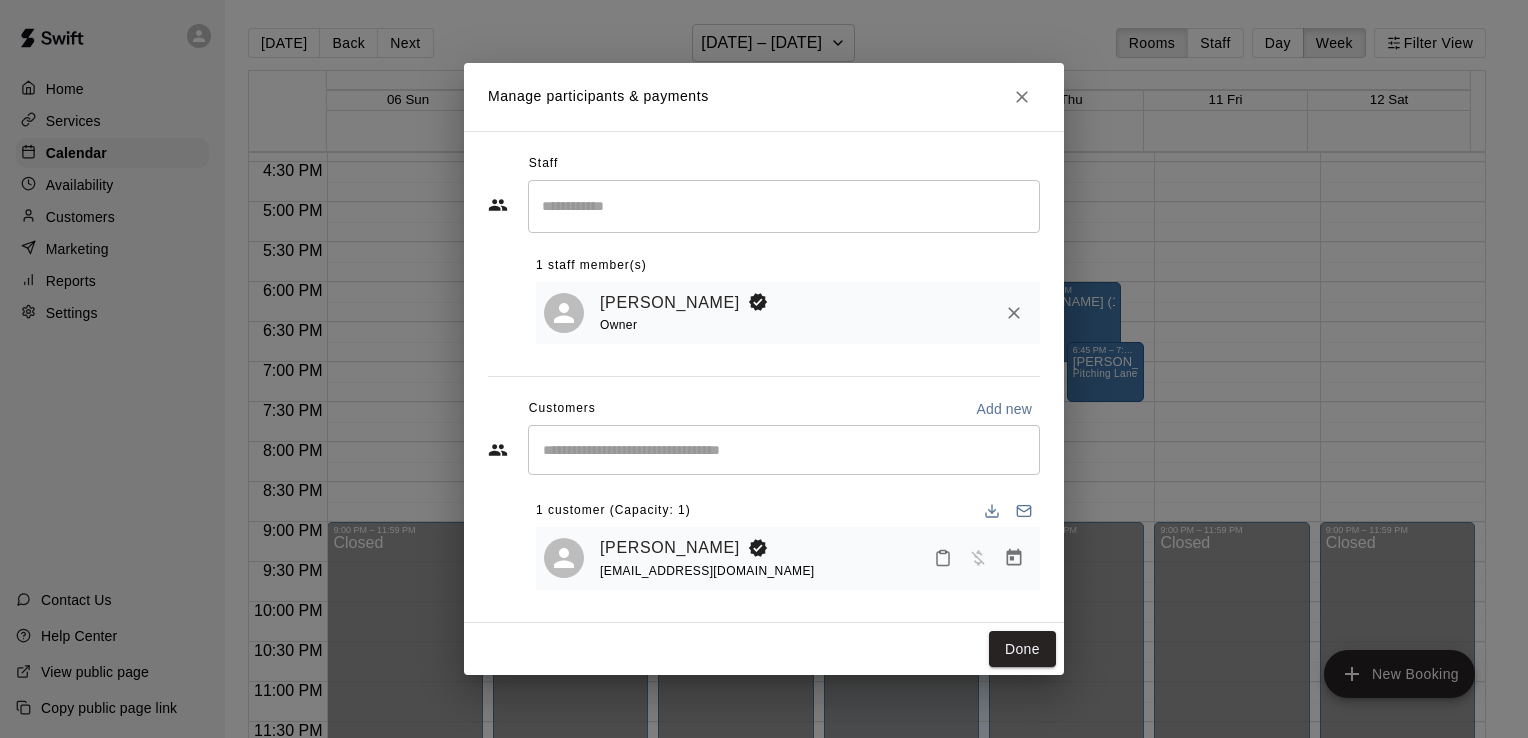 click at bounding box center (1022, 97) 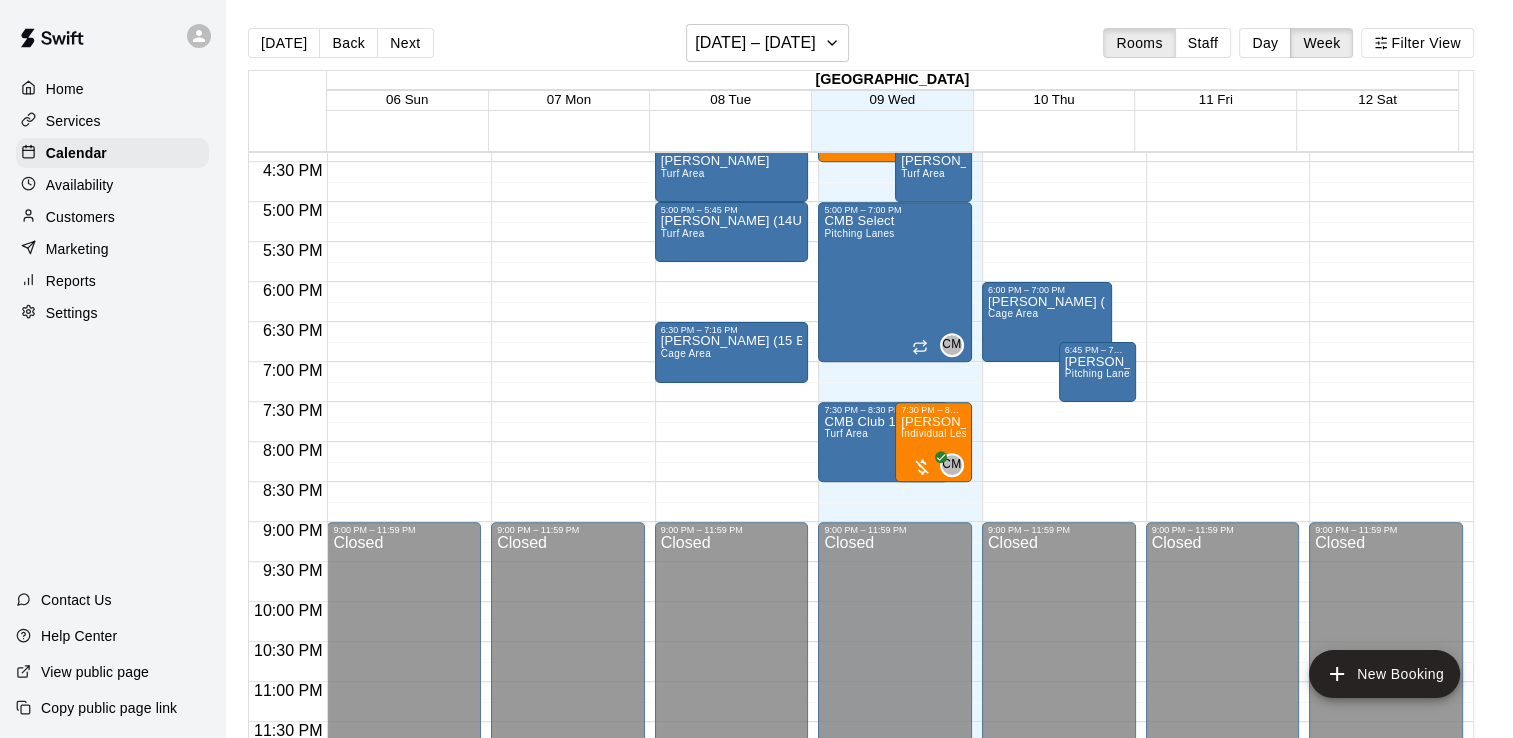 click on "Customers" at bounding box center (80, 217) 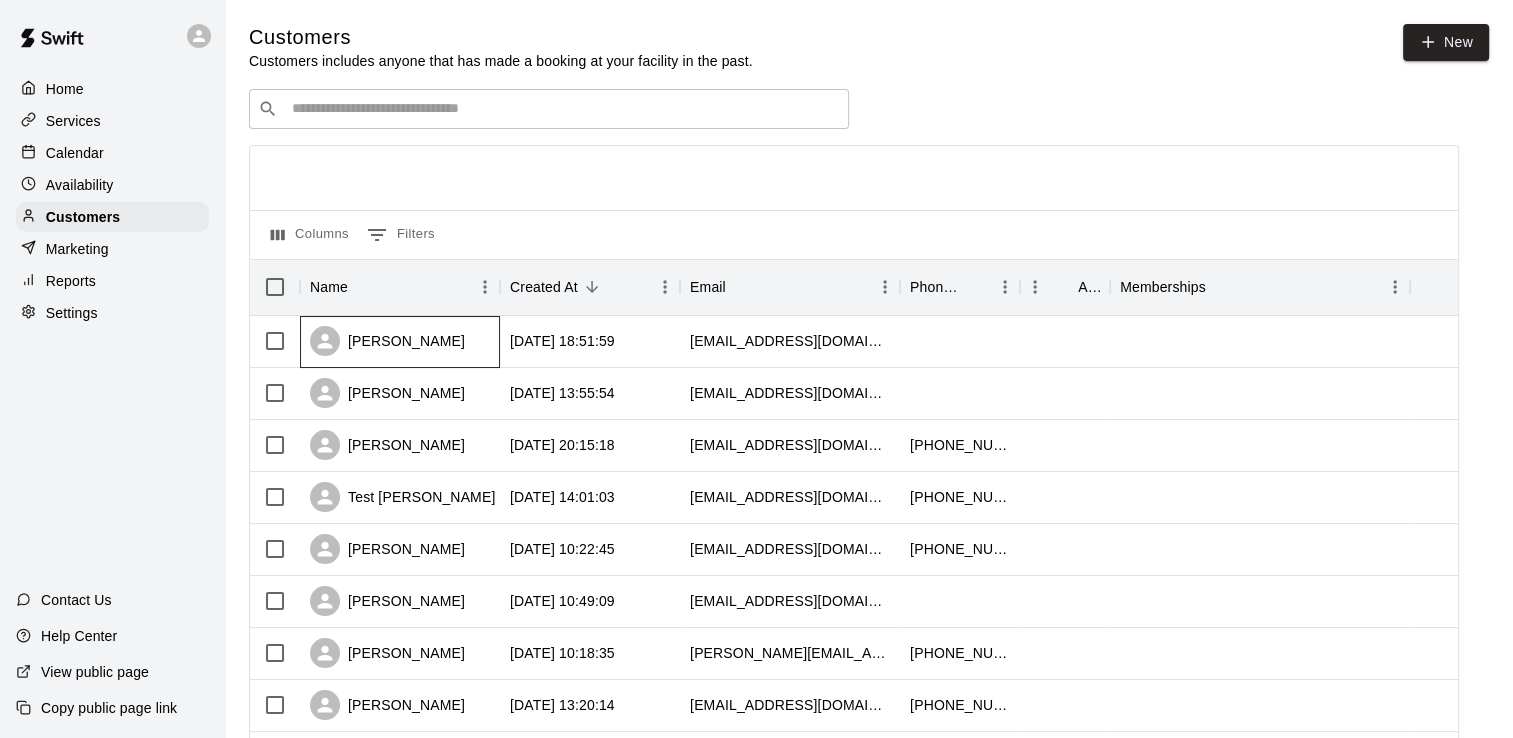 click on "[PERSON_NAME]" at bounding box center [387, 341] 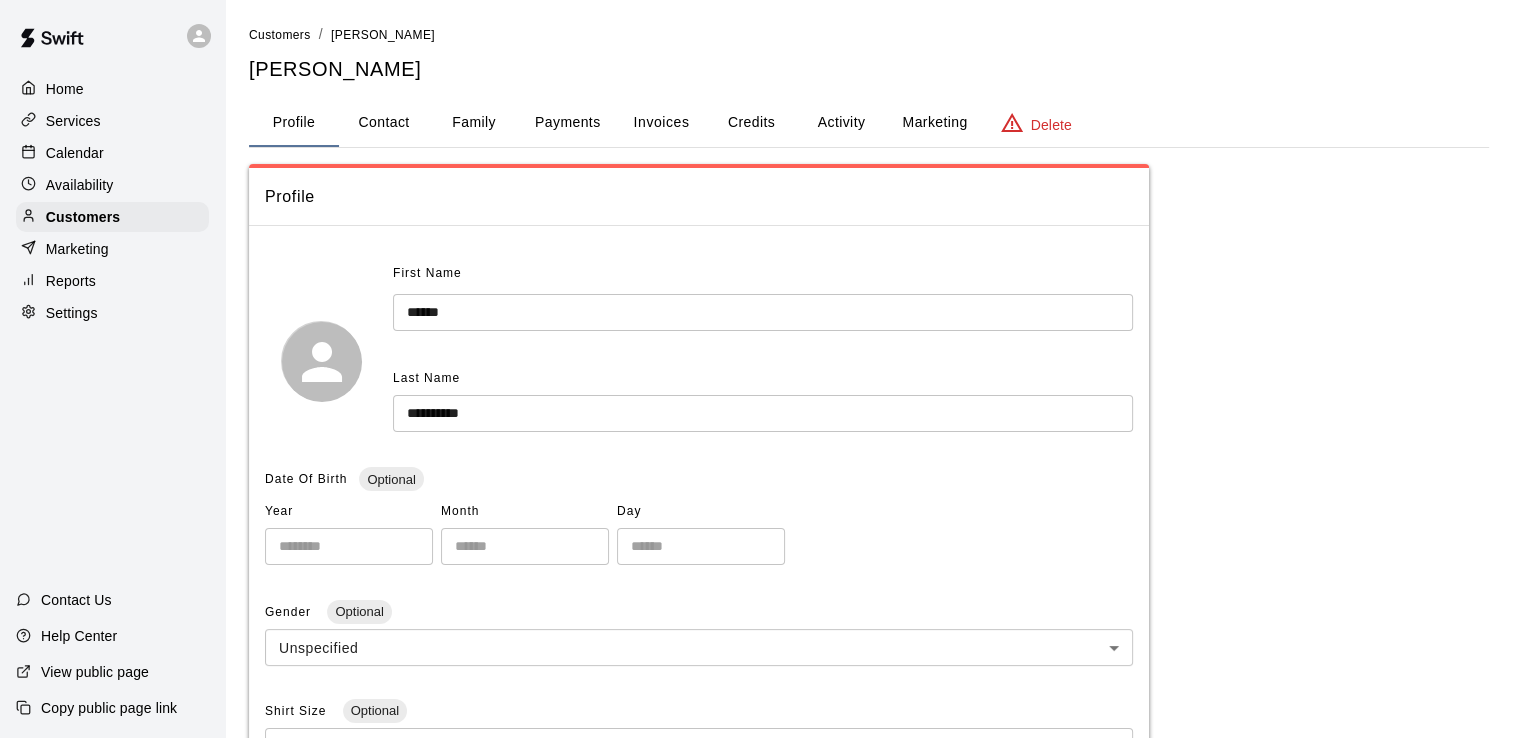 click on "Activity" at bounding box center (841, 123) 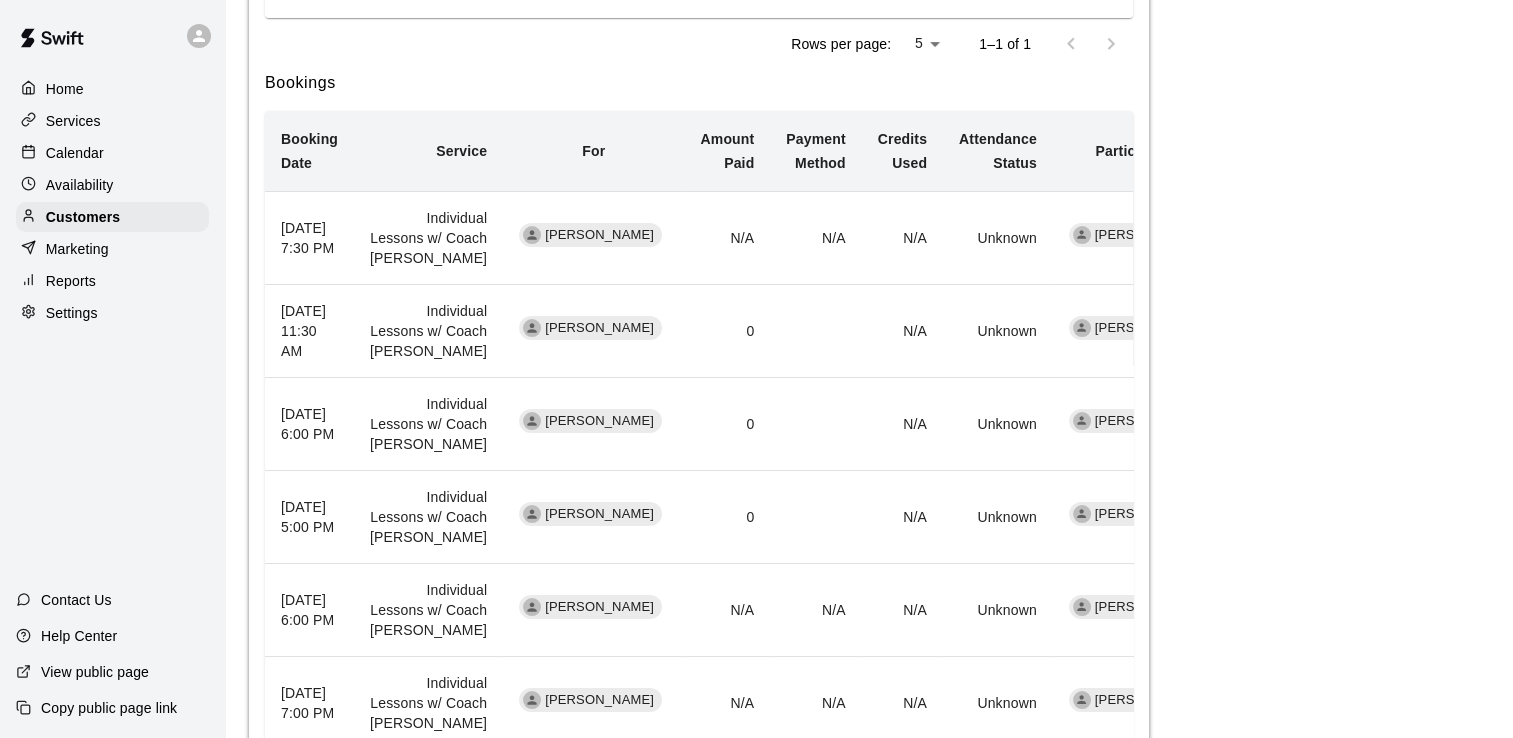 scroll, scrollTop: 532, scrollLeft: 0, axis: vertical 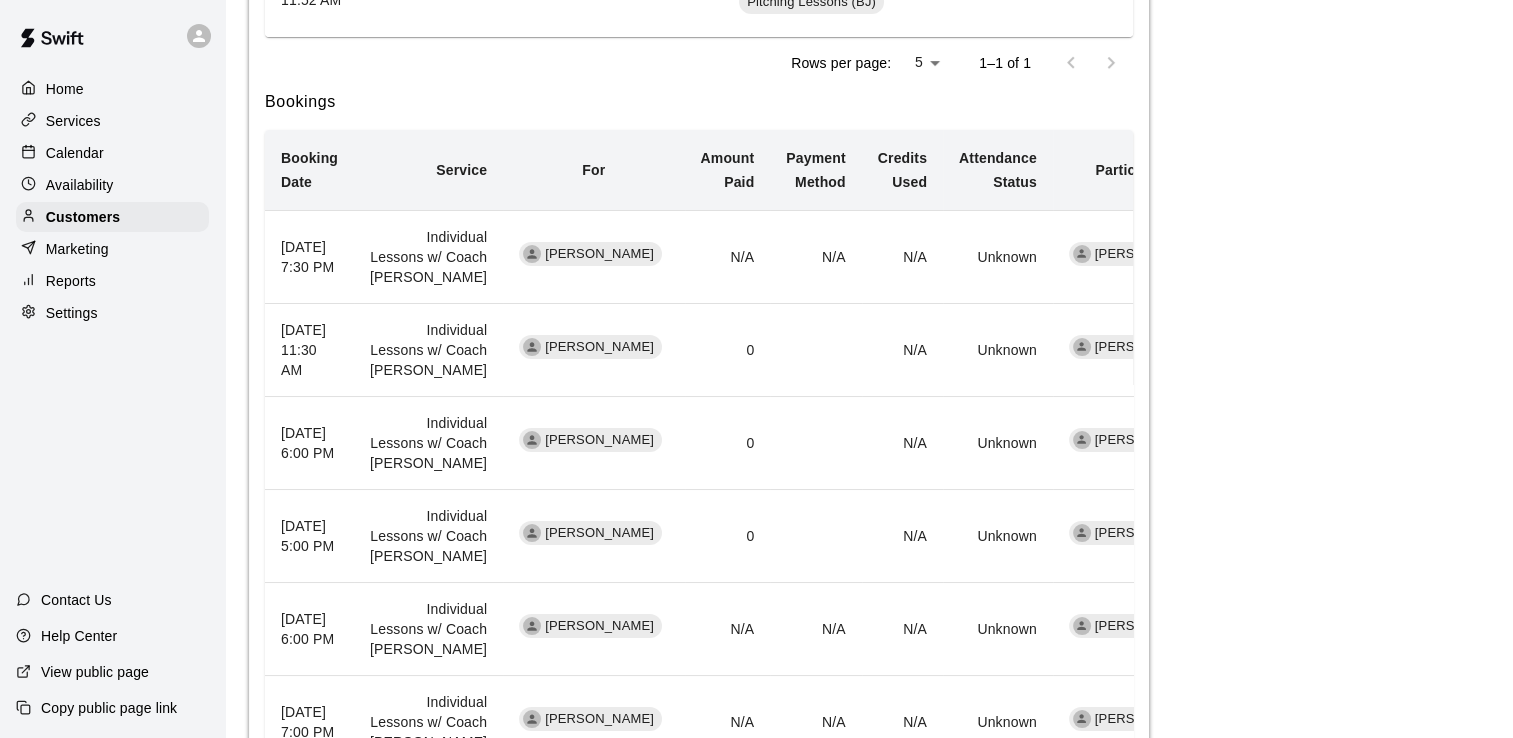 click on "Calendar" at bounding box center (75, 153) 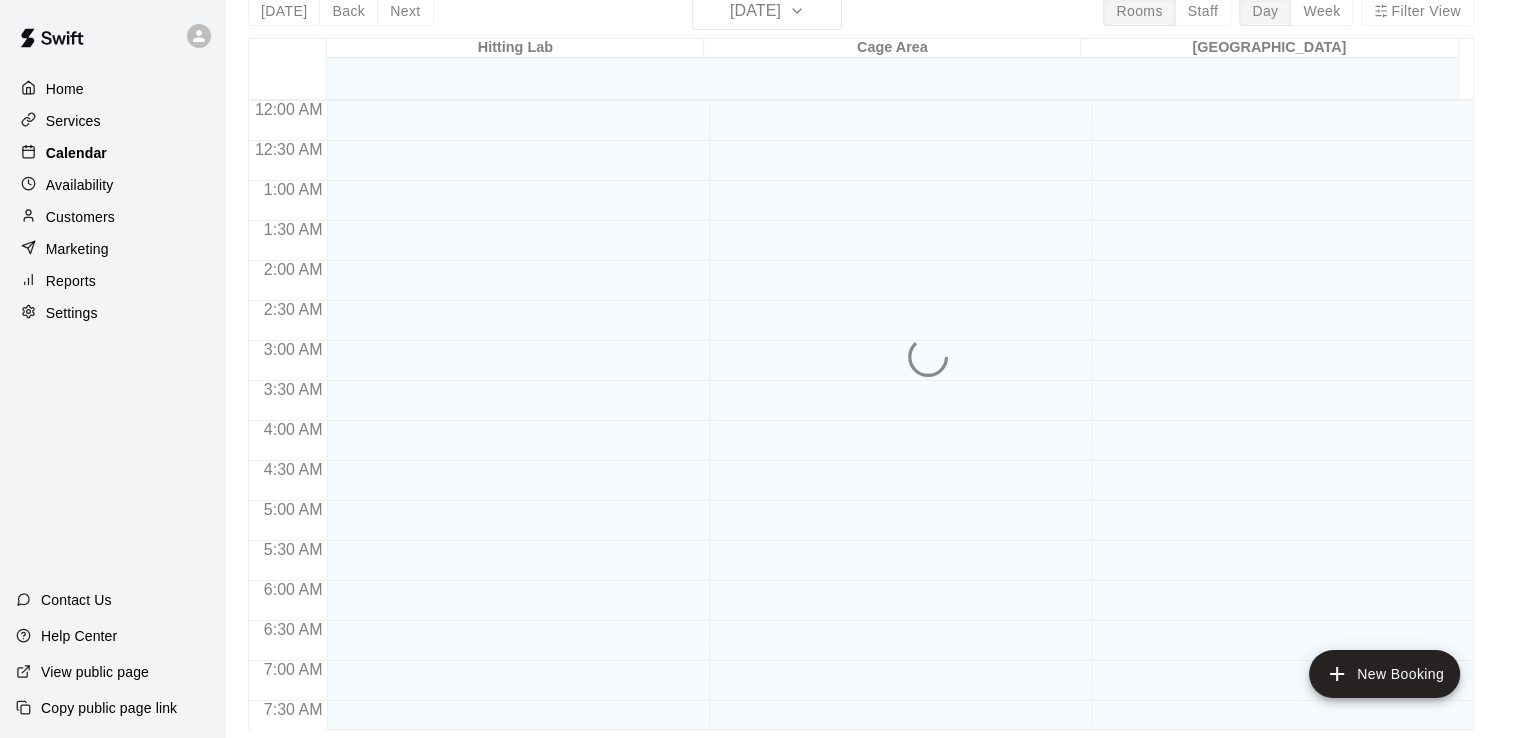 scroll, scrollTop: 0, scrollLeft: 0, axis: both 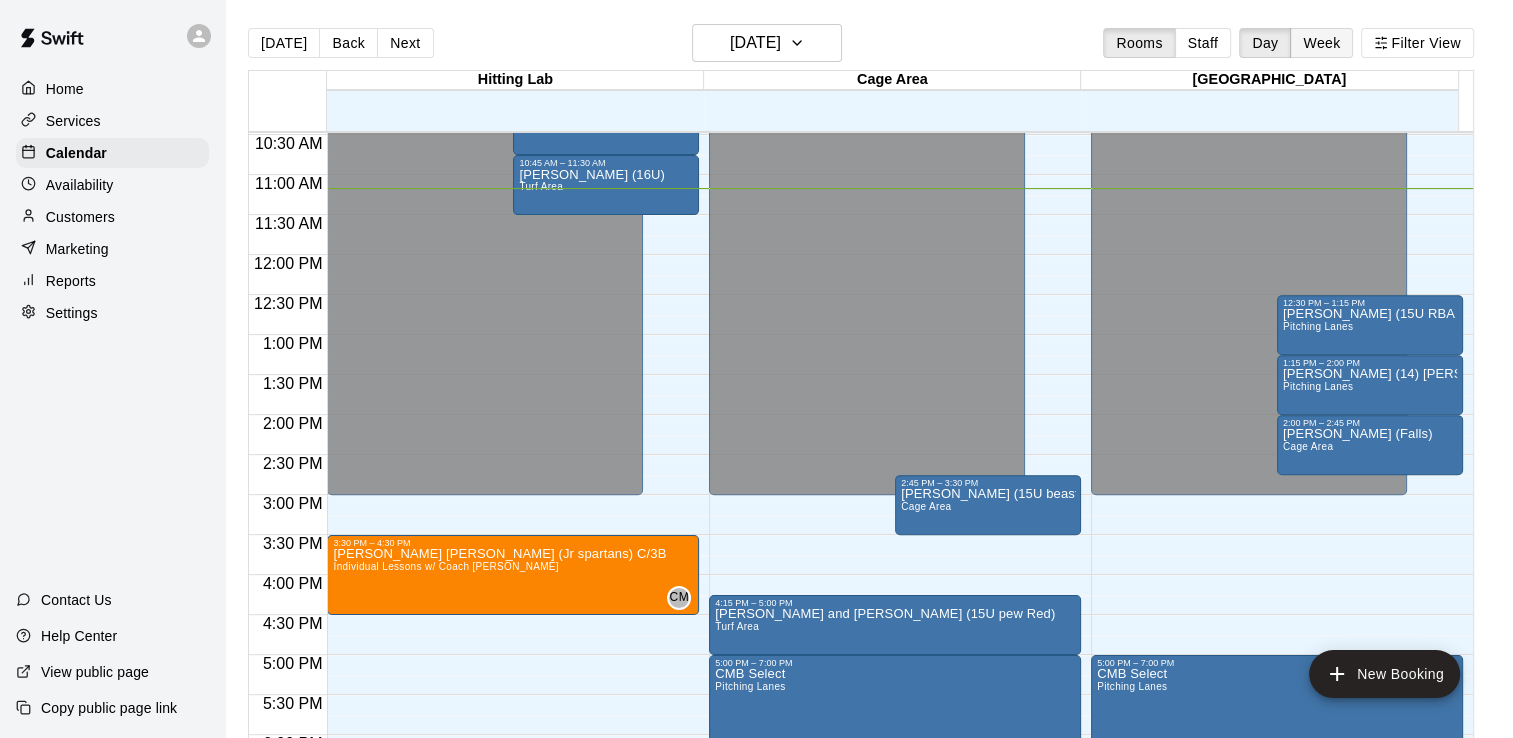 click on "Week" at bounding box center (1321, 43) 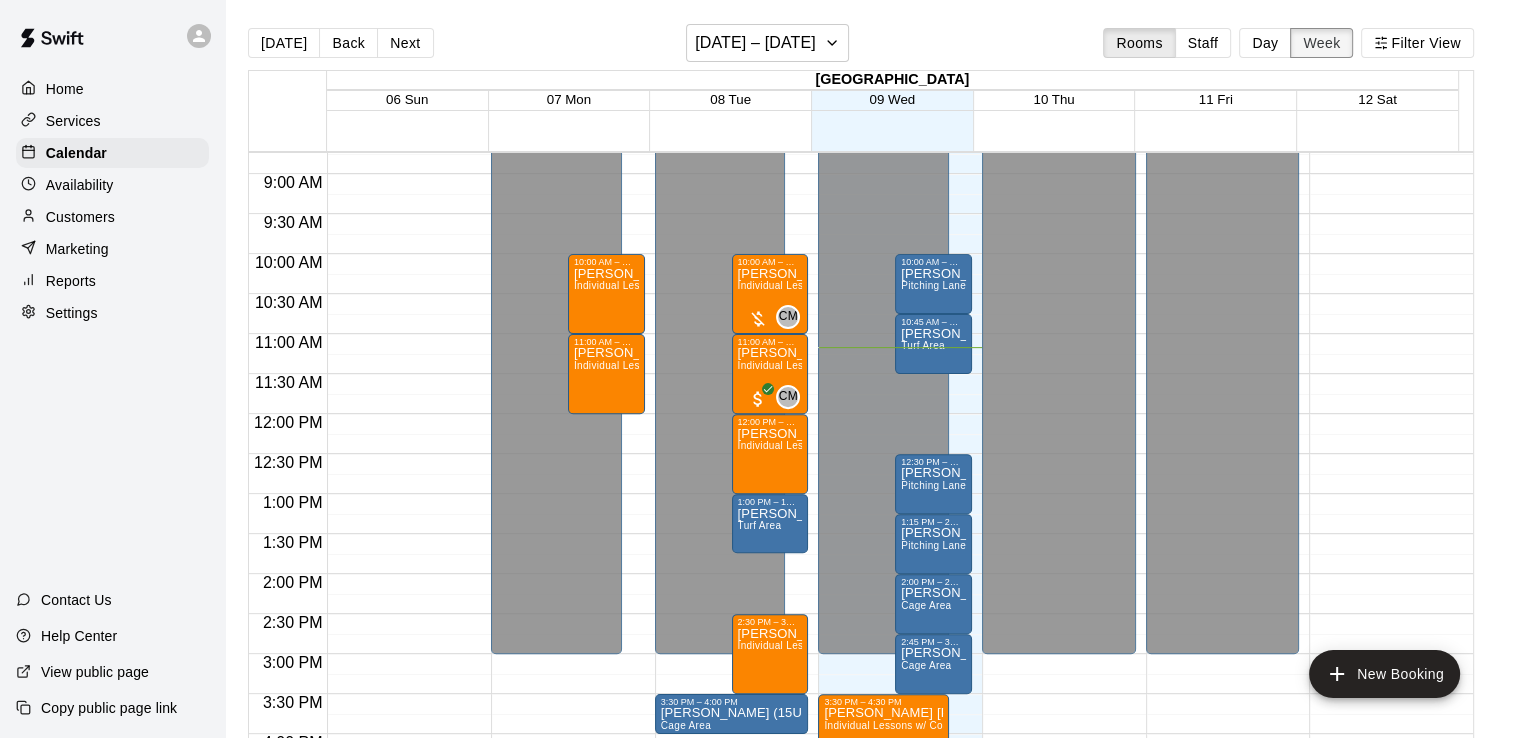 scroll, scrollTop: 697, scrollLeft: 0, axis: vertical 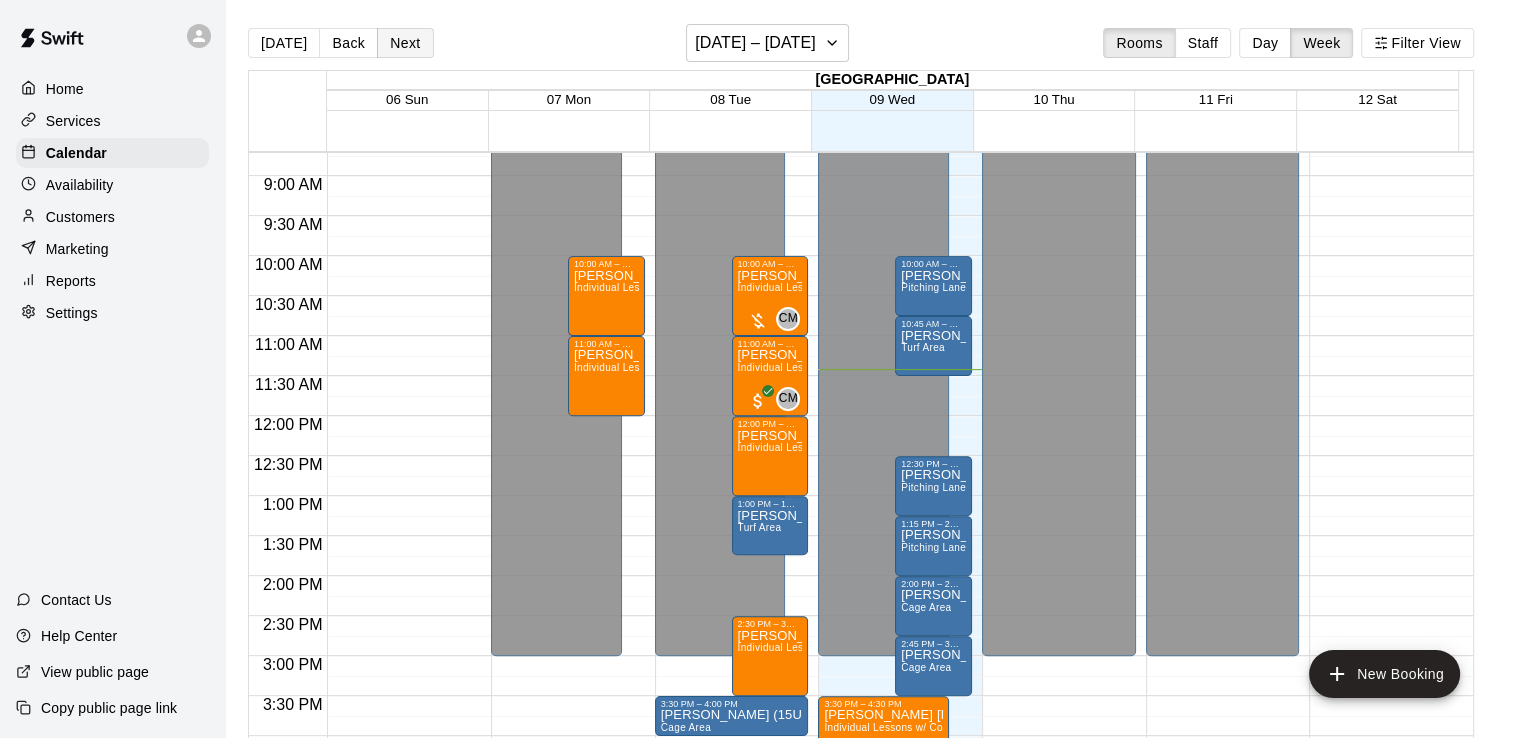 click on "Next" at bounding box center [405, 43] 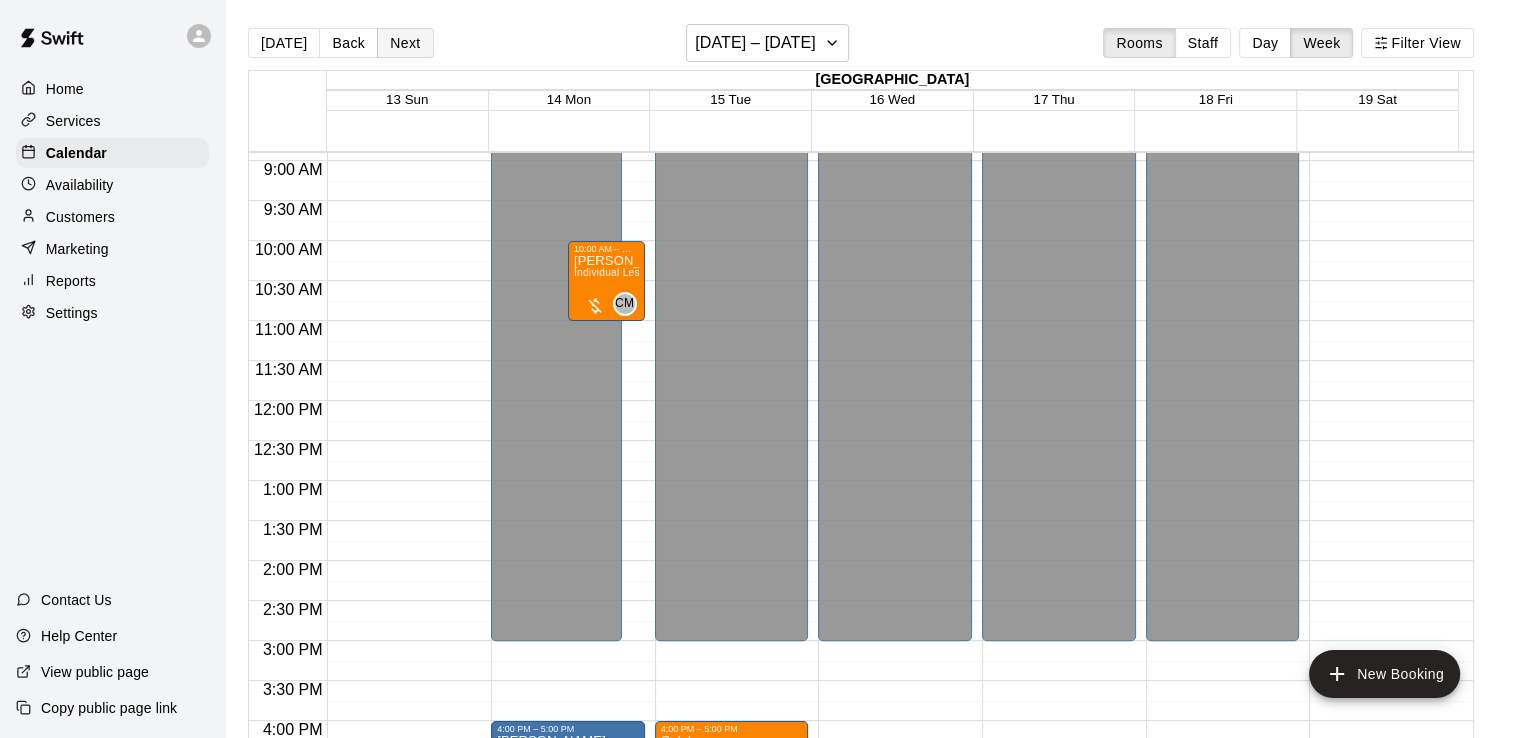 scroll, scrollTop: 712, scrollLeft: 0, axis: vertical 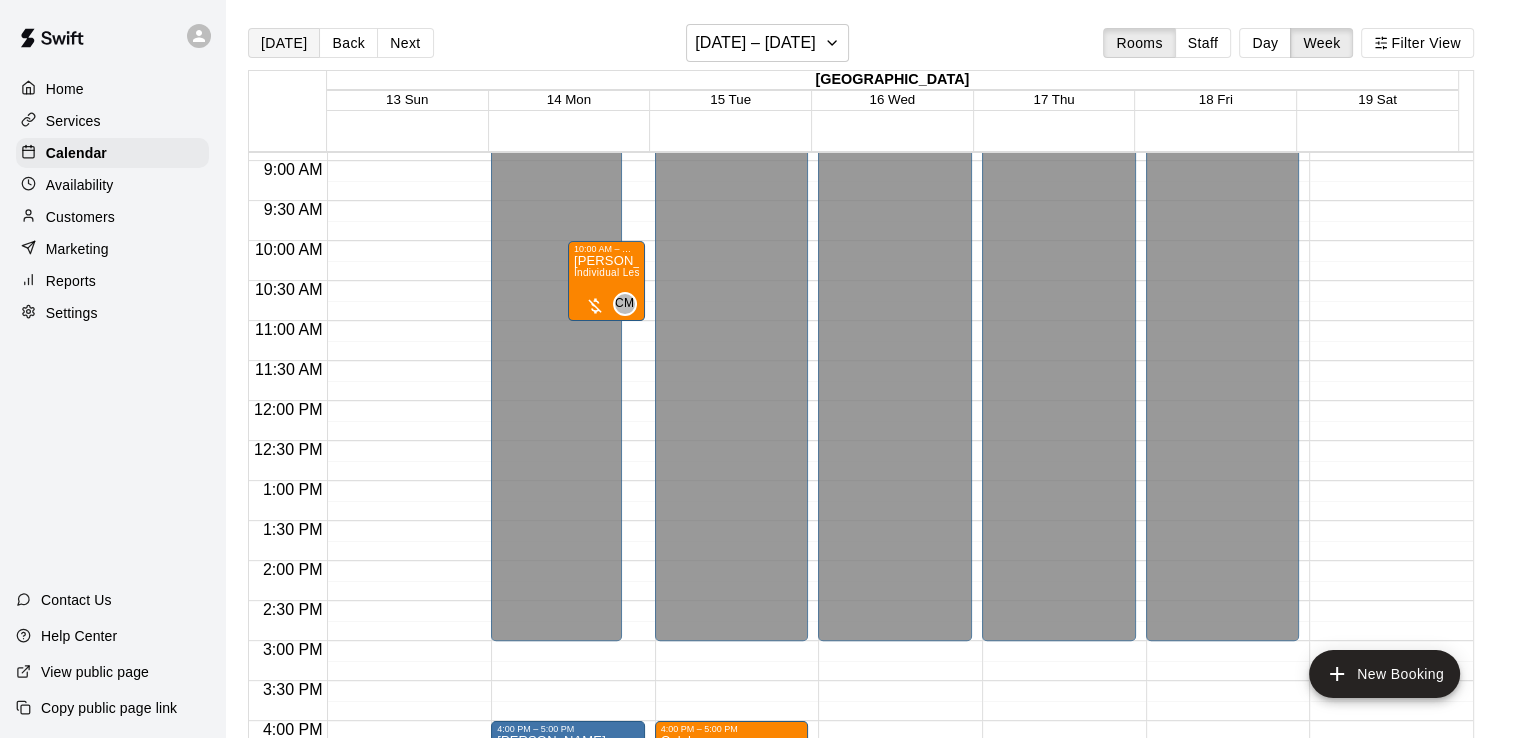 click on "[DATE]" at bounding box center (284, 43) 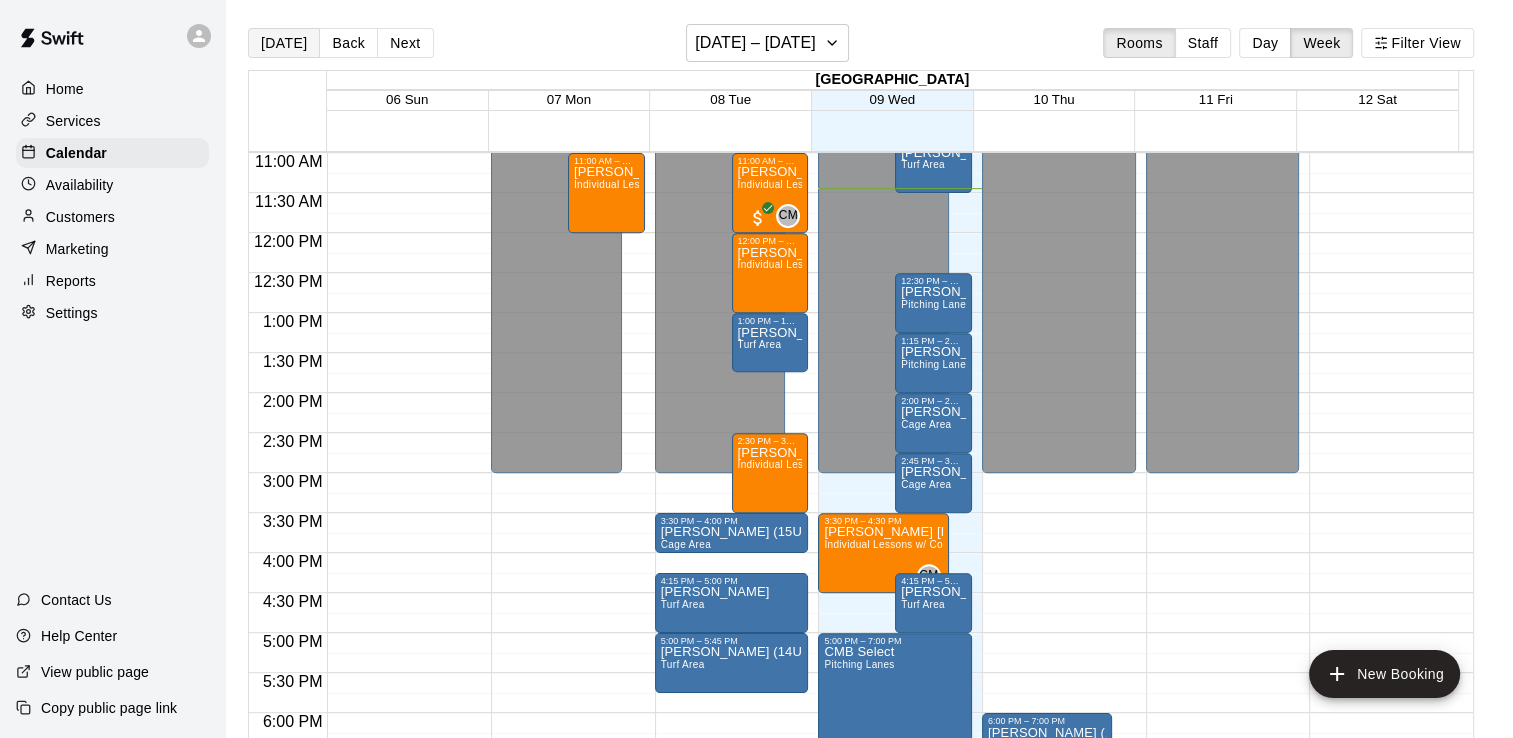 scroll, scrollTop: 696, scrollLeft: 0, axis: vertical 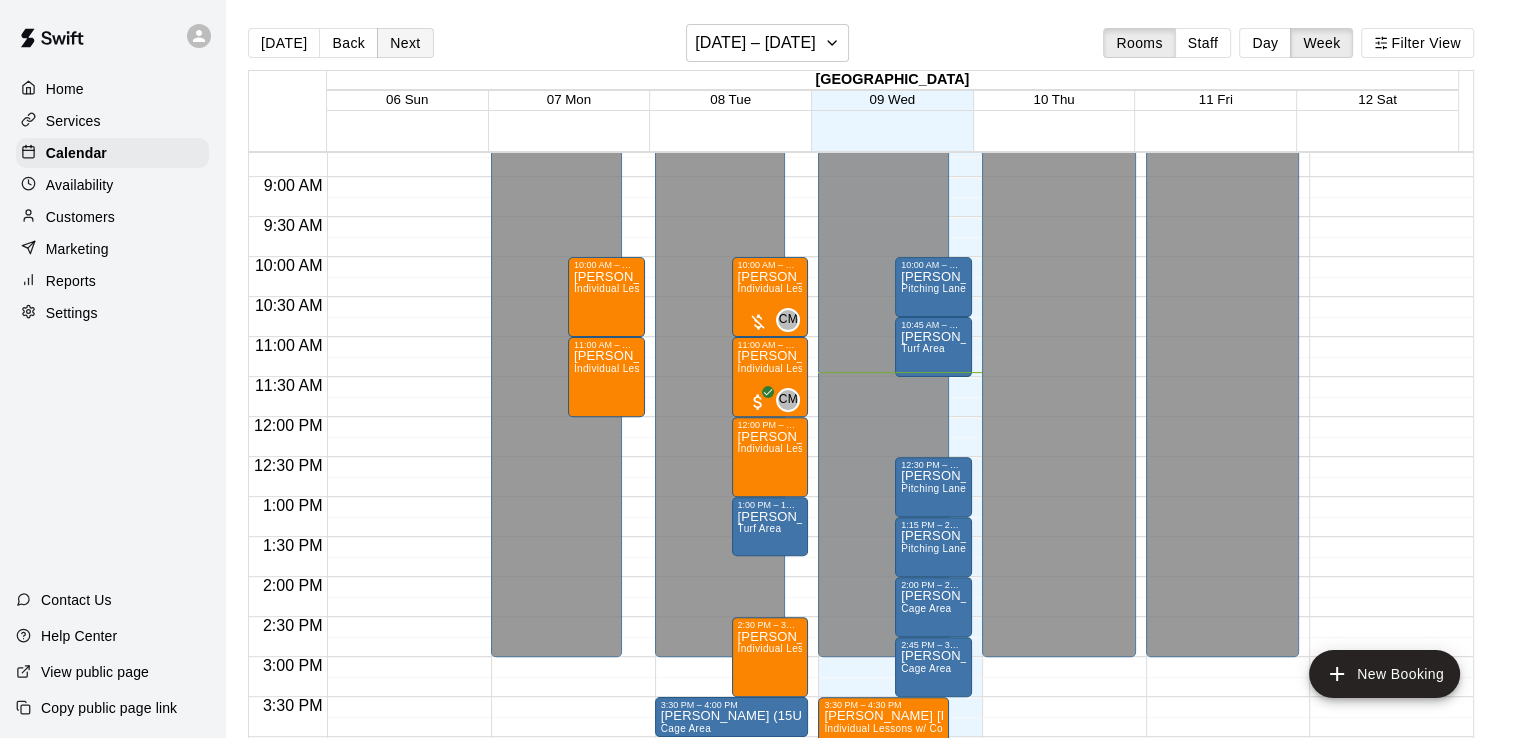 click on "Next" at bounding box center (405, 43) 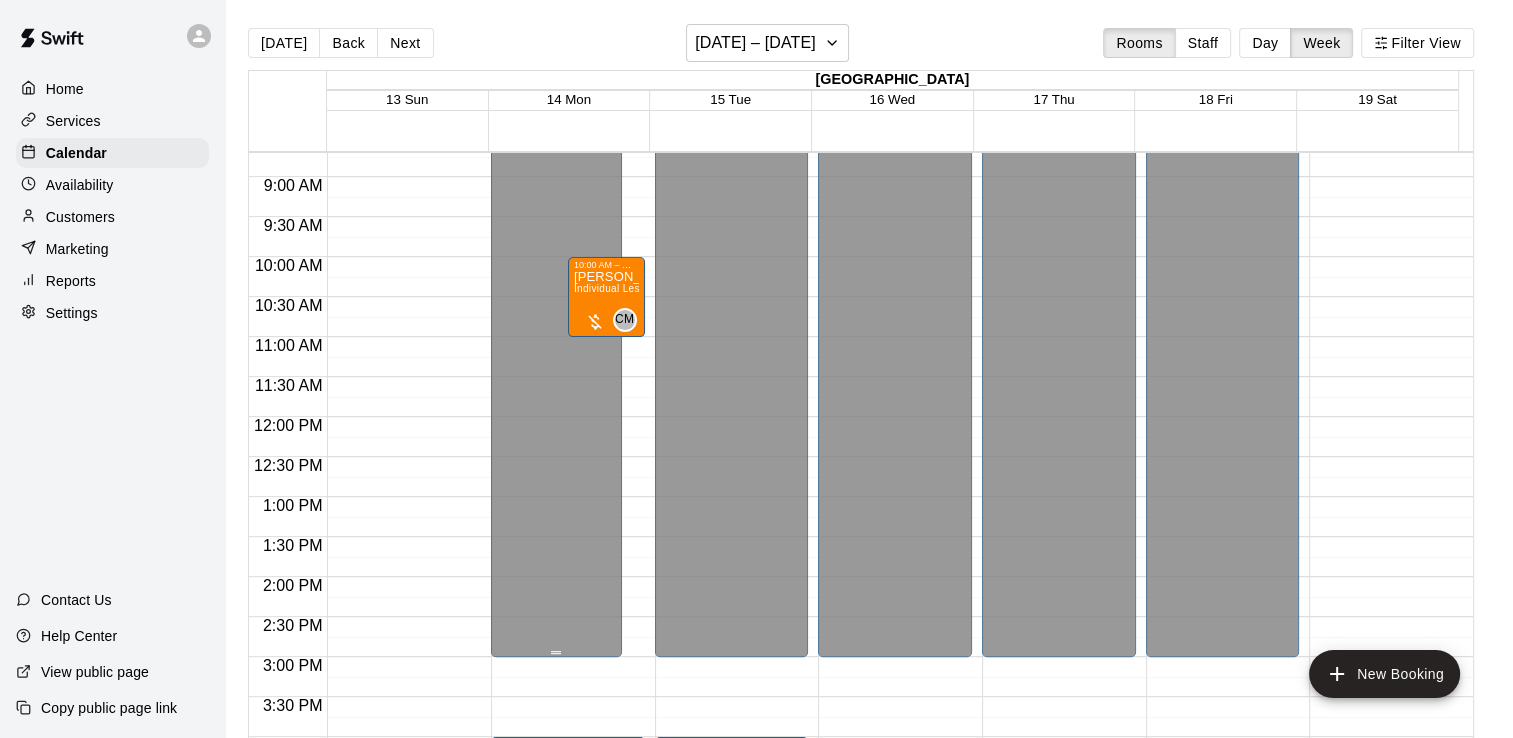 click on "Closed" at bounding box center (556, 67) 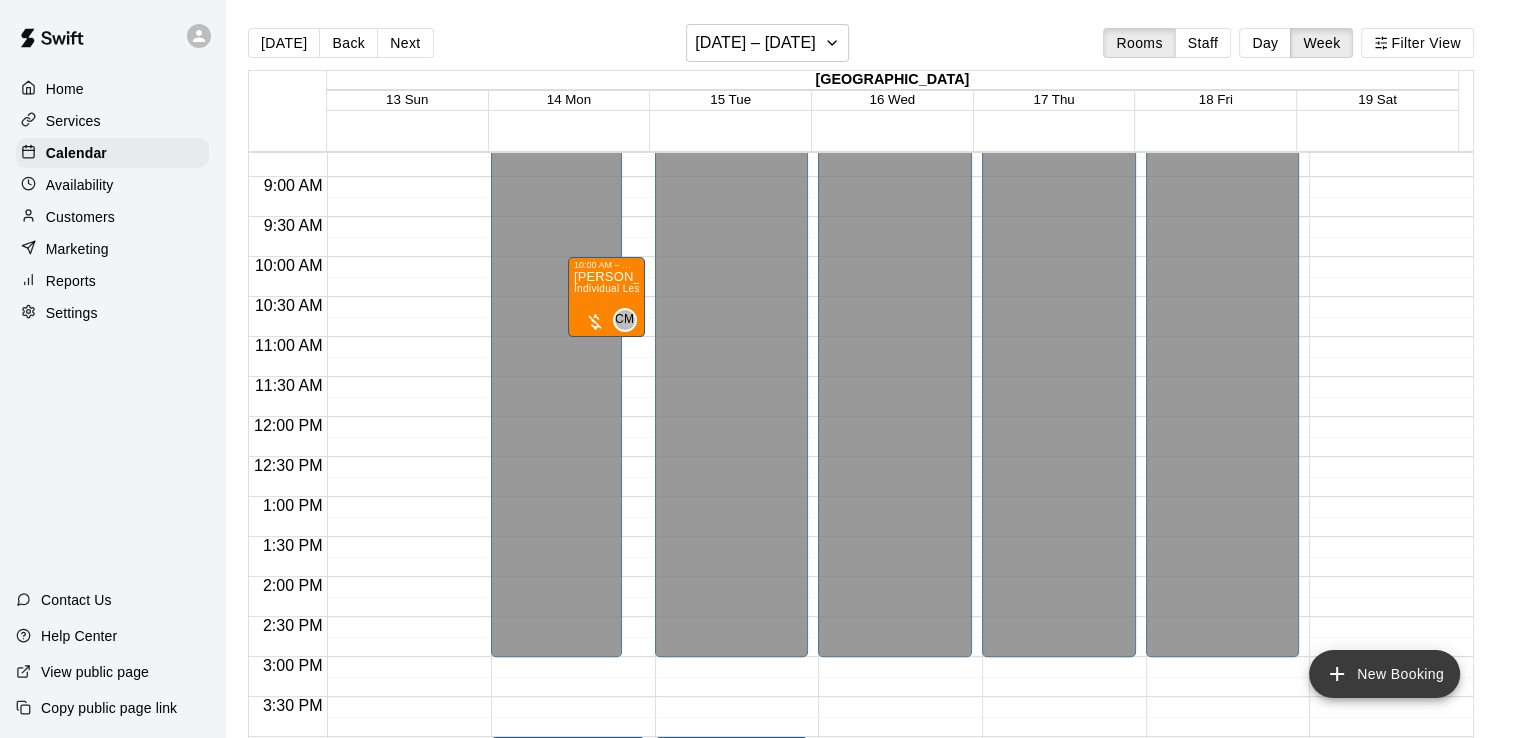click on "New Booking" at bounding box center [1384, 674] 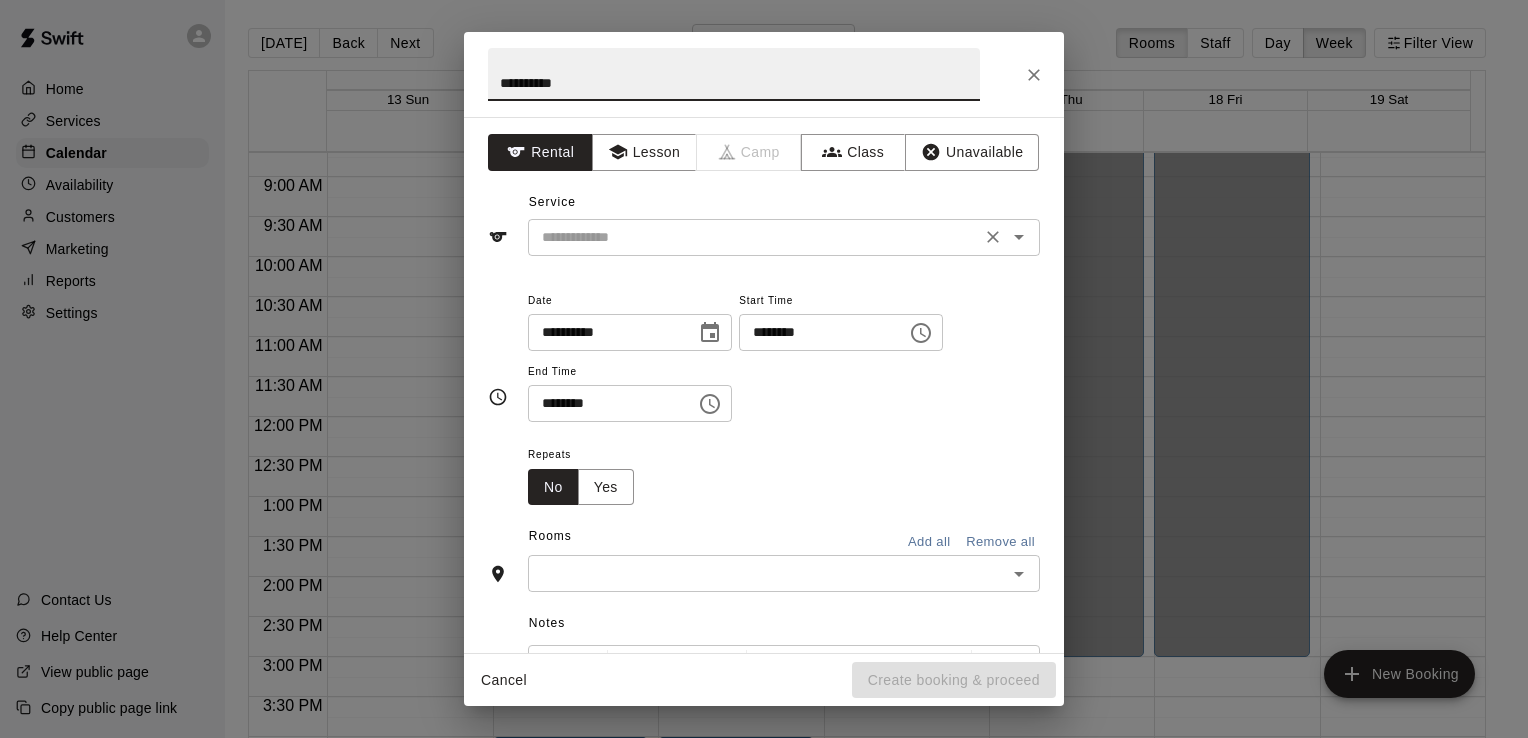 type on "**********" 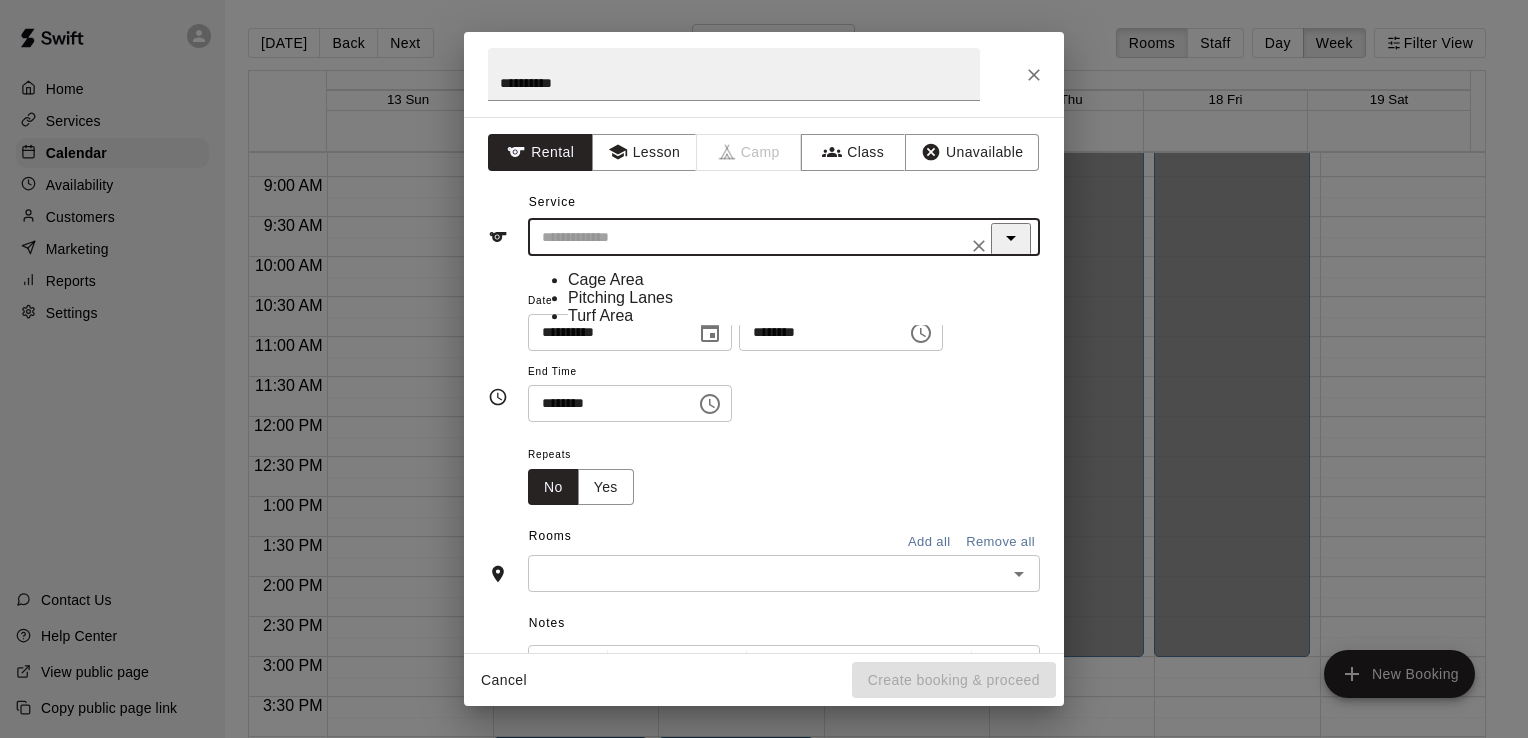 click on "Pitching Lanes" at bounding box center [796, 298] 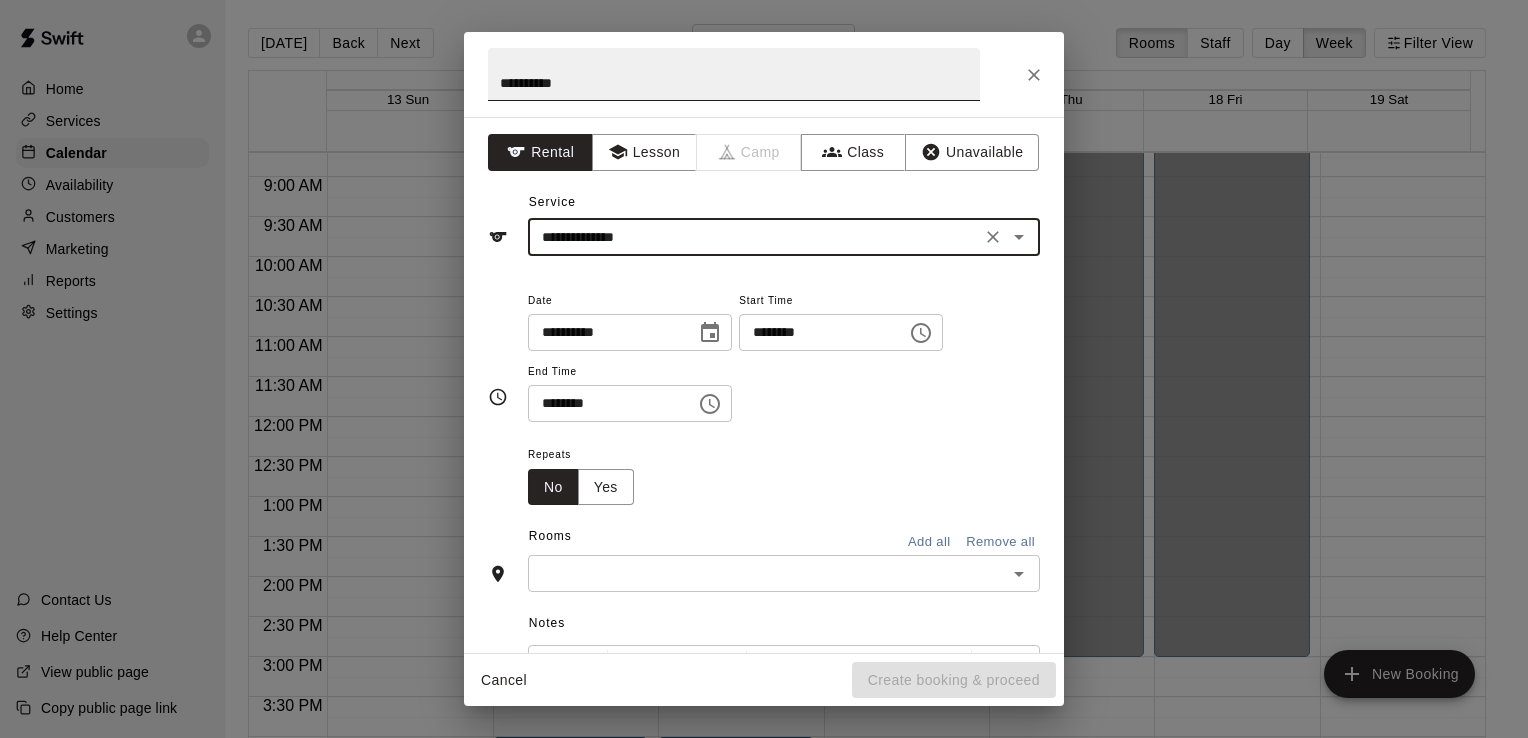 click on "**********" at bounding box center [734, 74] 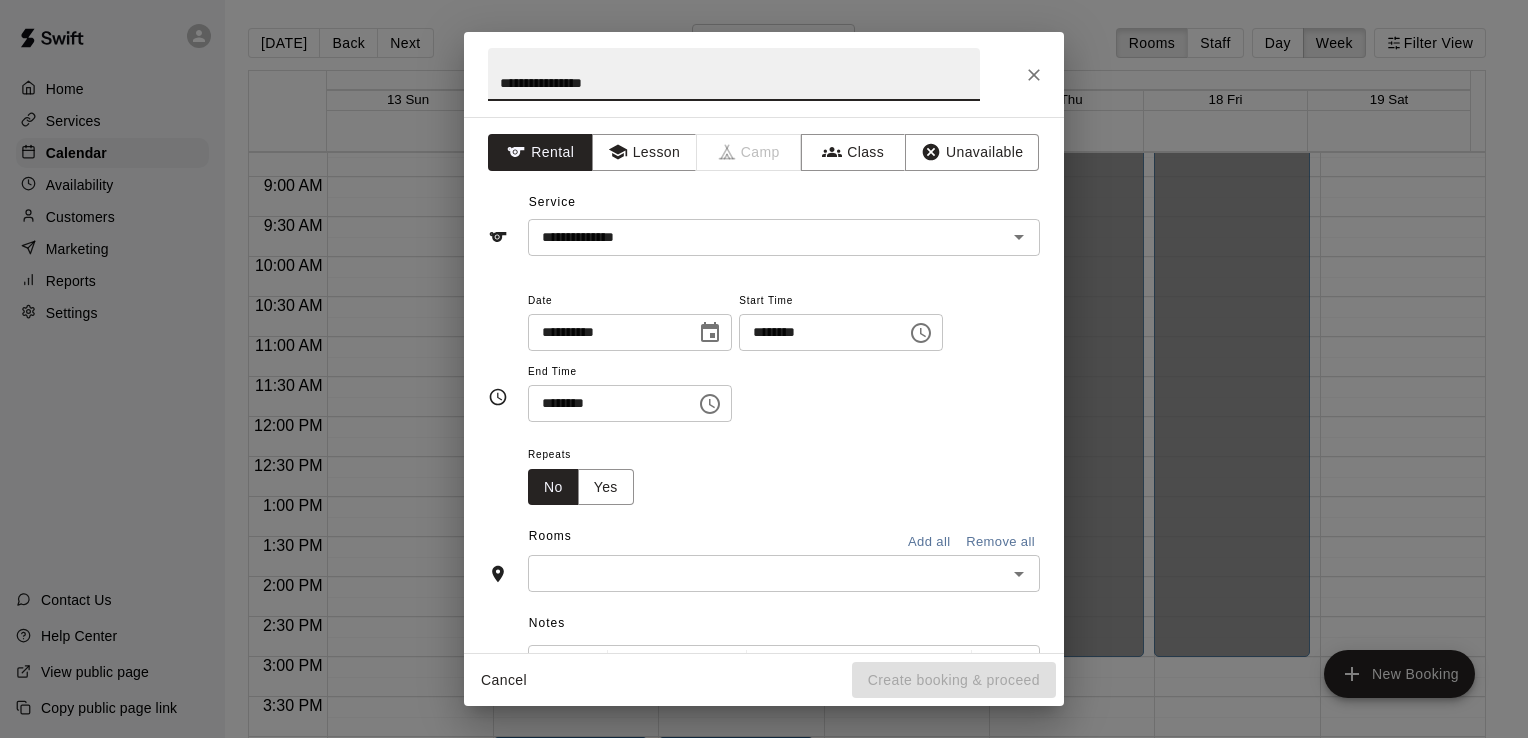 type on "**********" 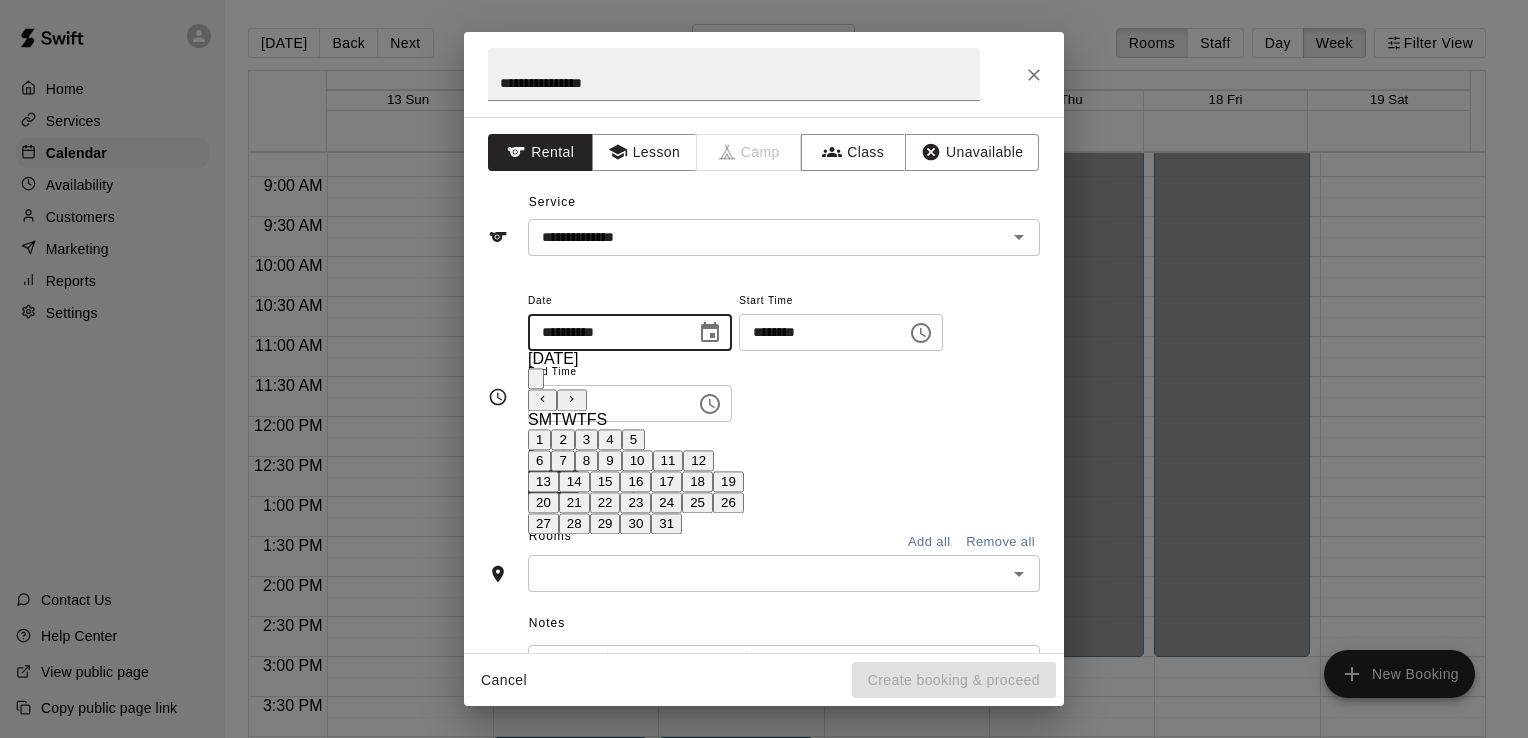 click on "13 14 15 16 17 18 19" at bounding box center (636, 482) 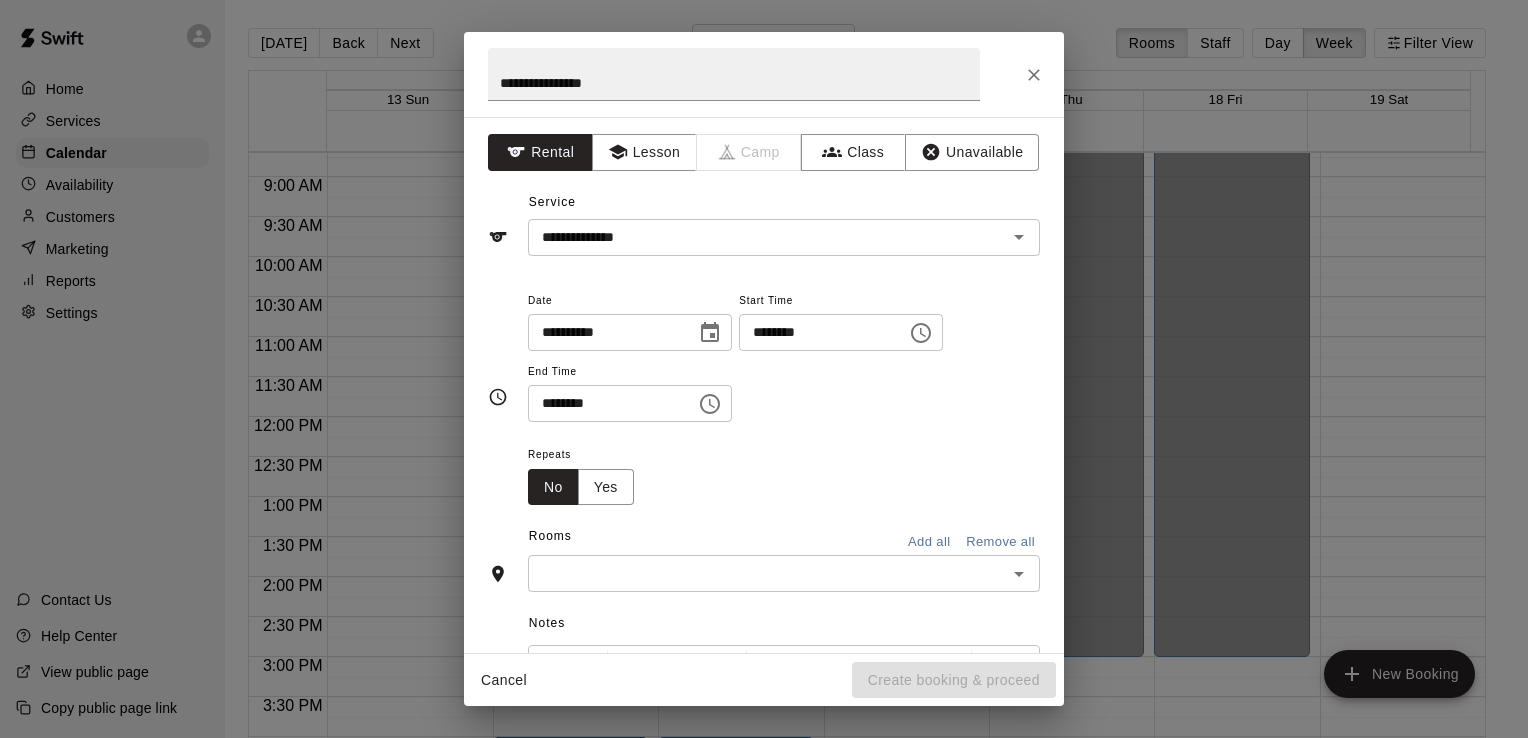 click on "********" at bounding box center [605, 403] 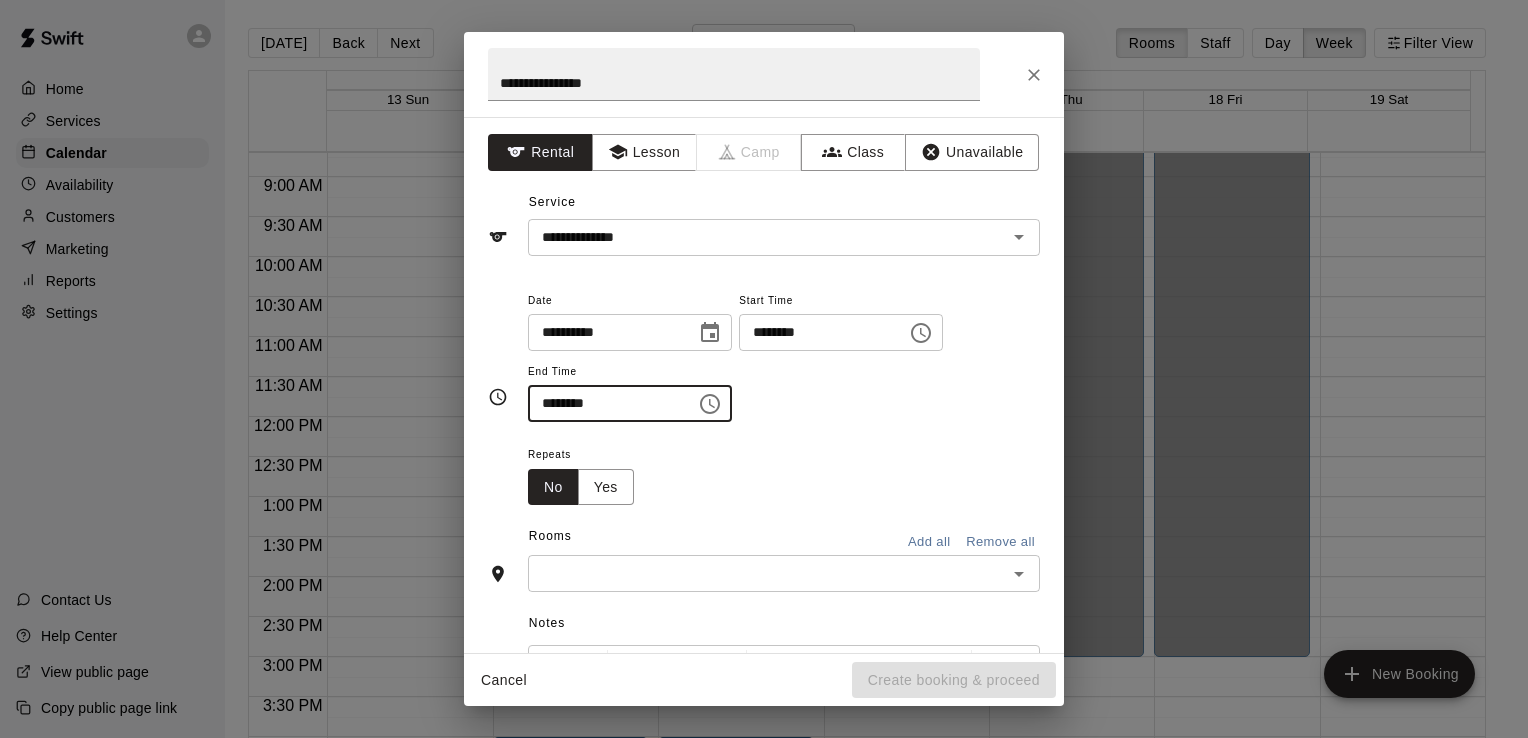 click on "********" at bounding box center [605, 403] 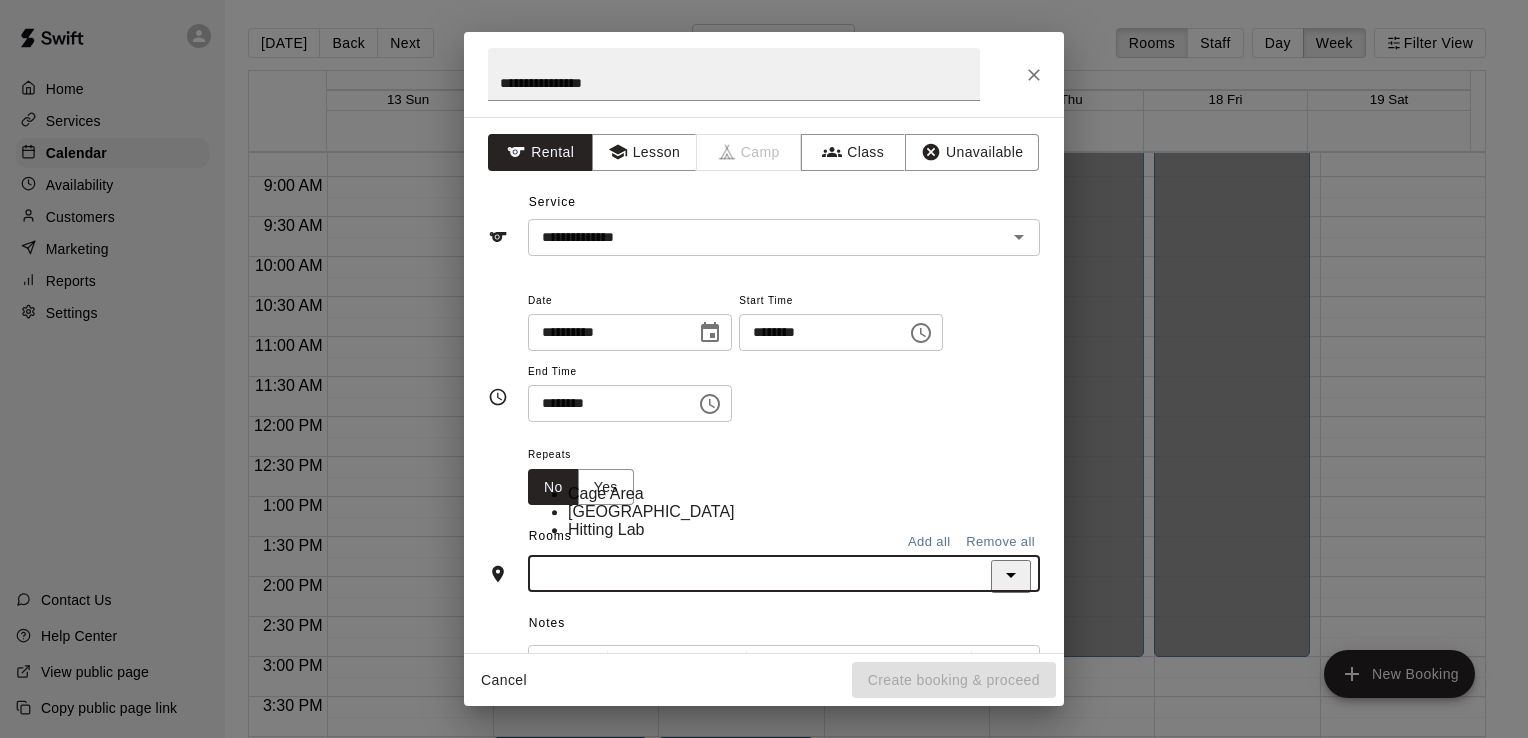 click on "Hitting Lab" at bounding box center [796, 531] 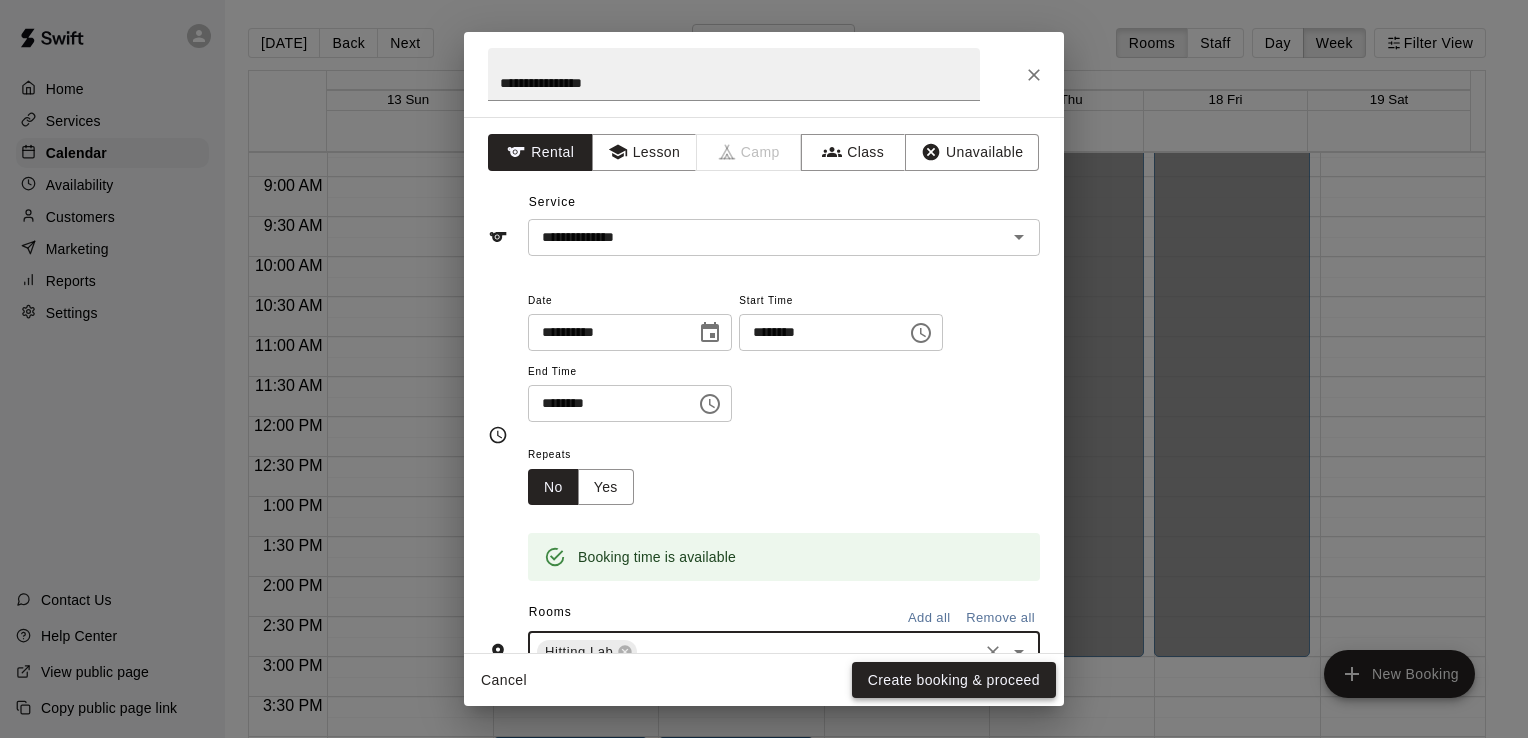 click on "Create booking & proceed" at bounding box center (954, 680) 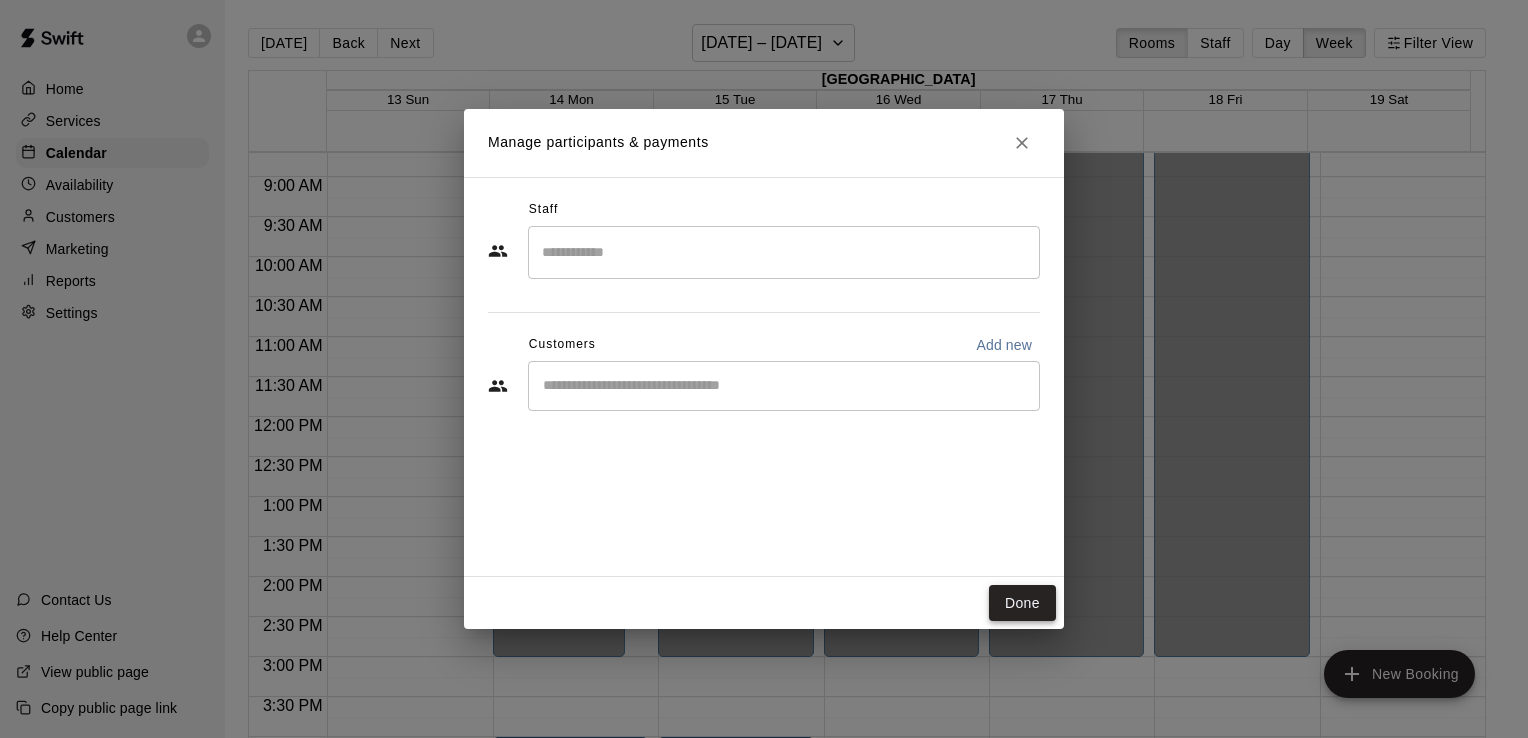 click on "Done" at bounding box center (1022, 603) 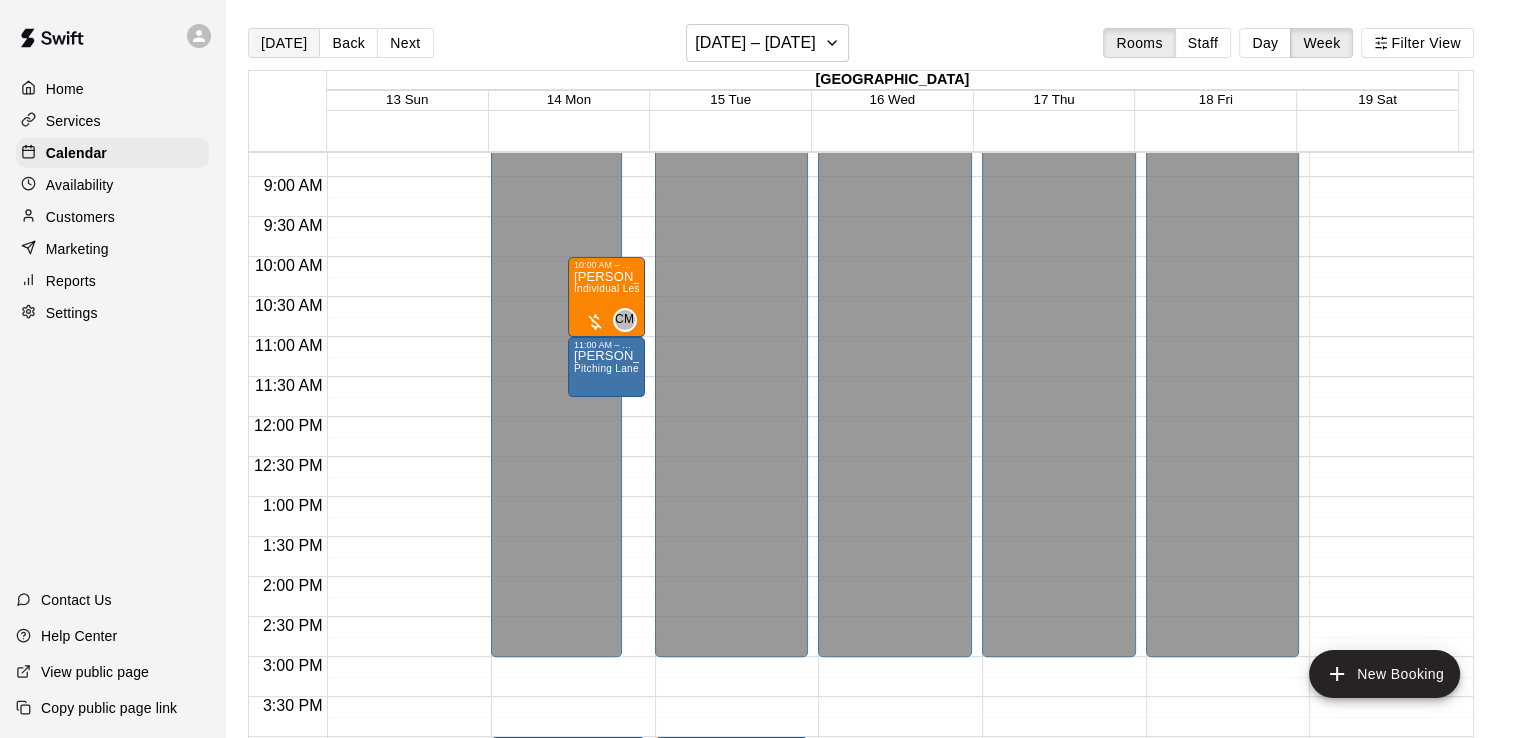 click on "[DATE]" at bounding box center [284, 43] 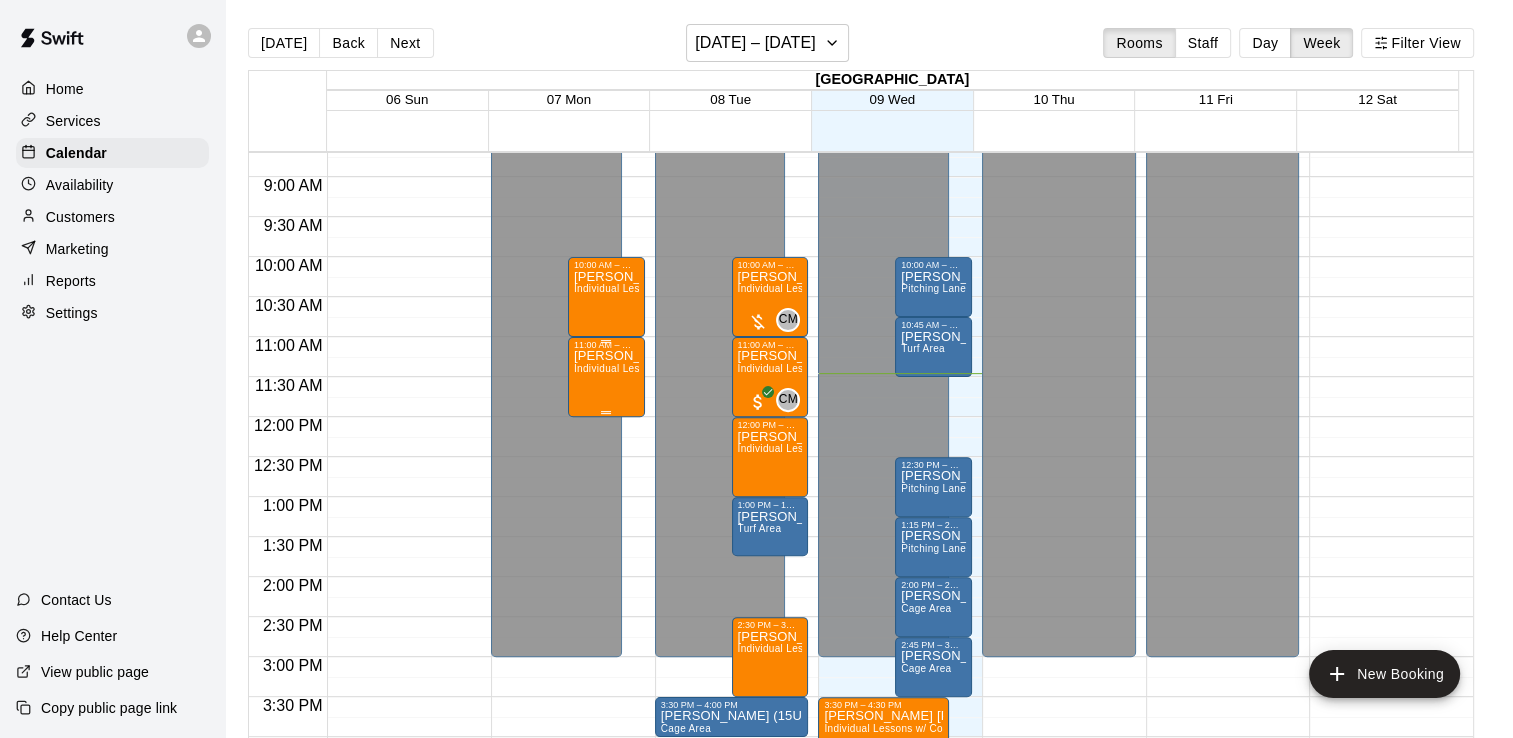 click on "Individual Lessons w/ Coach [PERSON_NAME]" at bounding box center [686, 368] 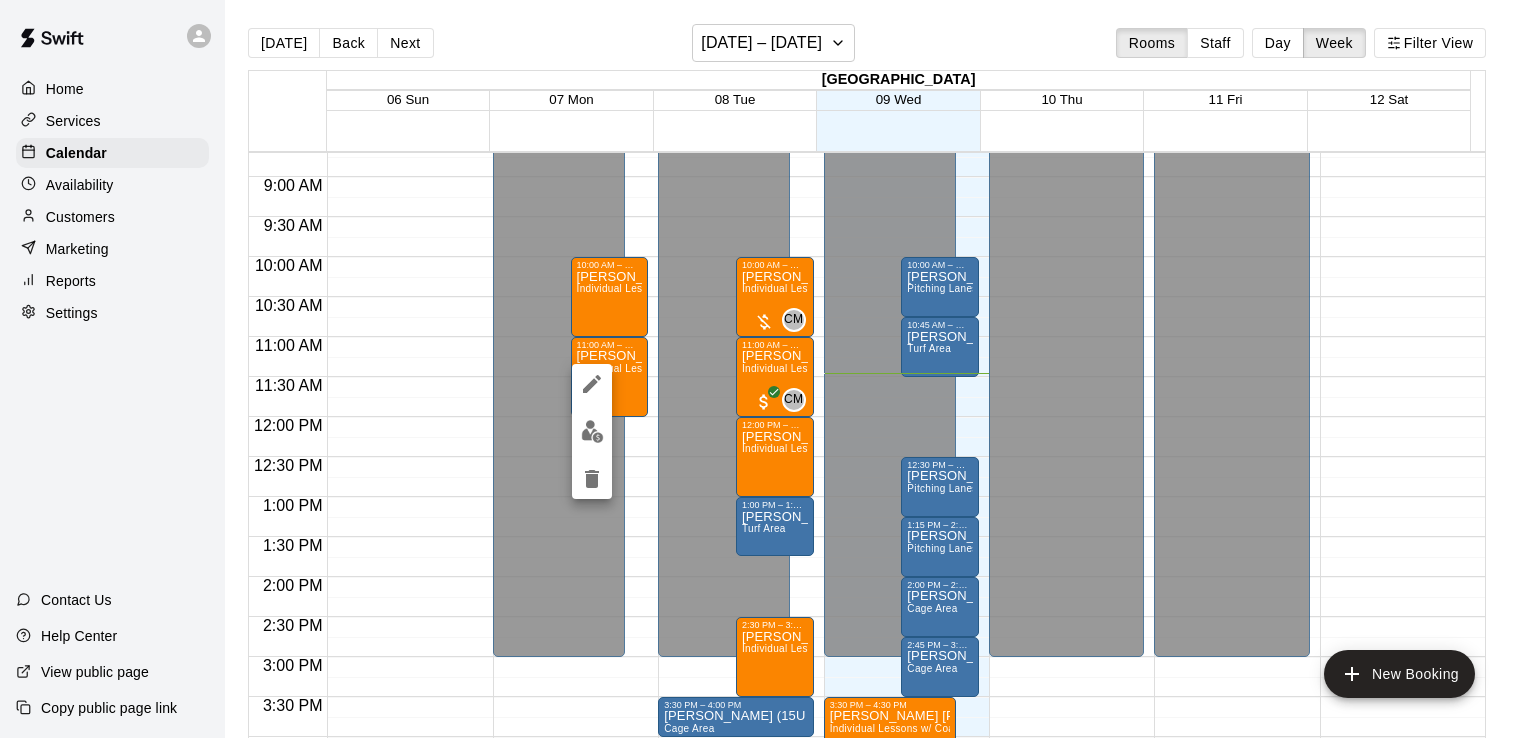 click 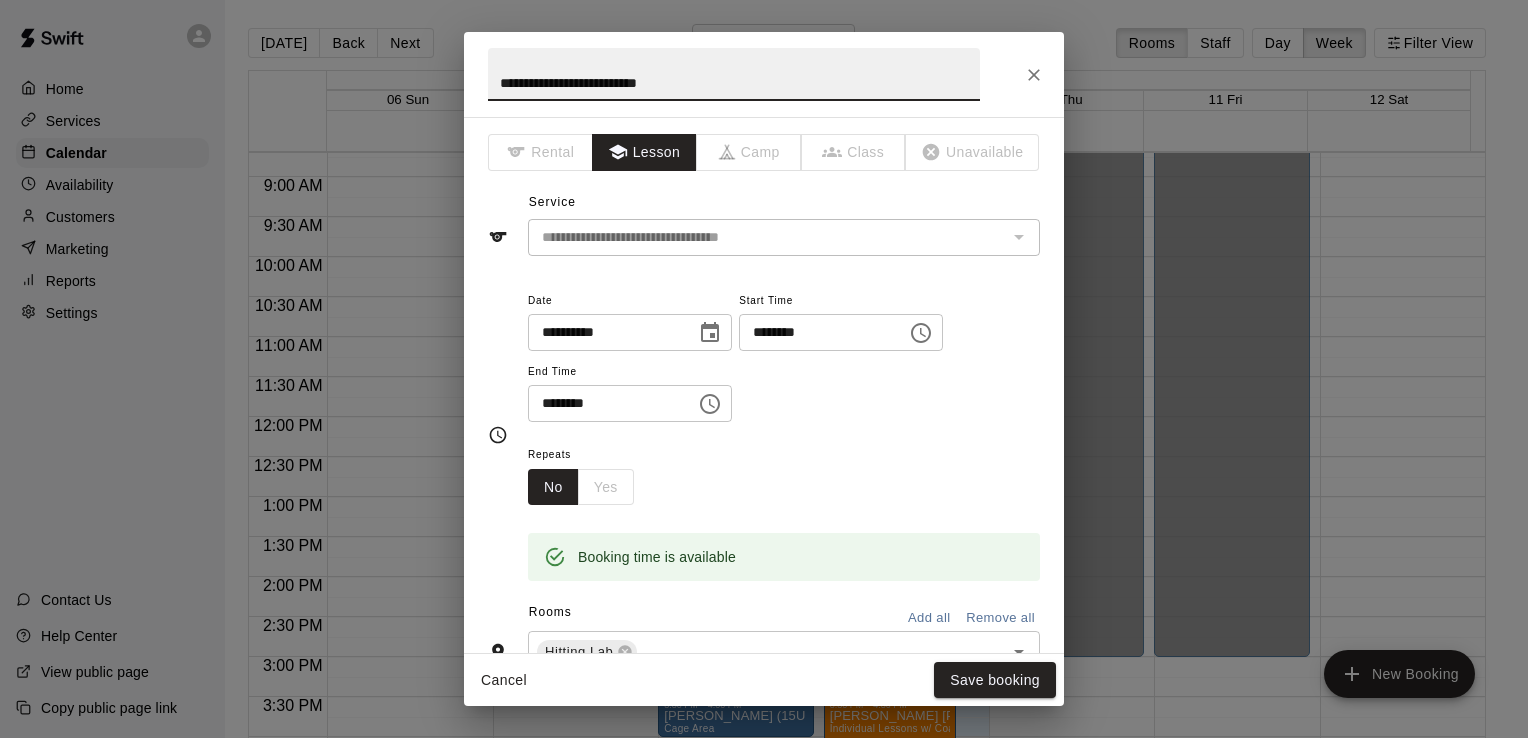 click 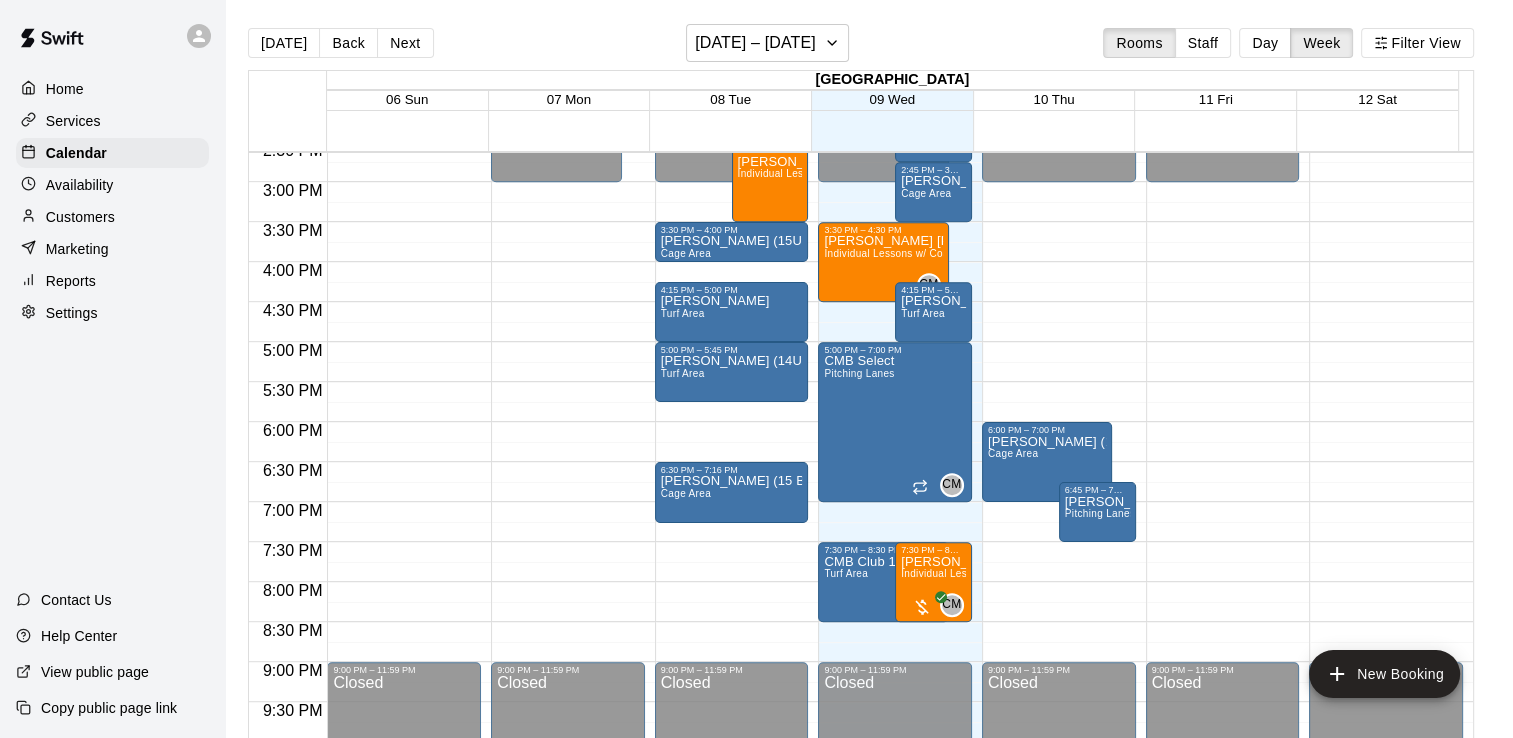 scroll, scrollTop: 1173, scrollLeft: 0, axis: vertical 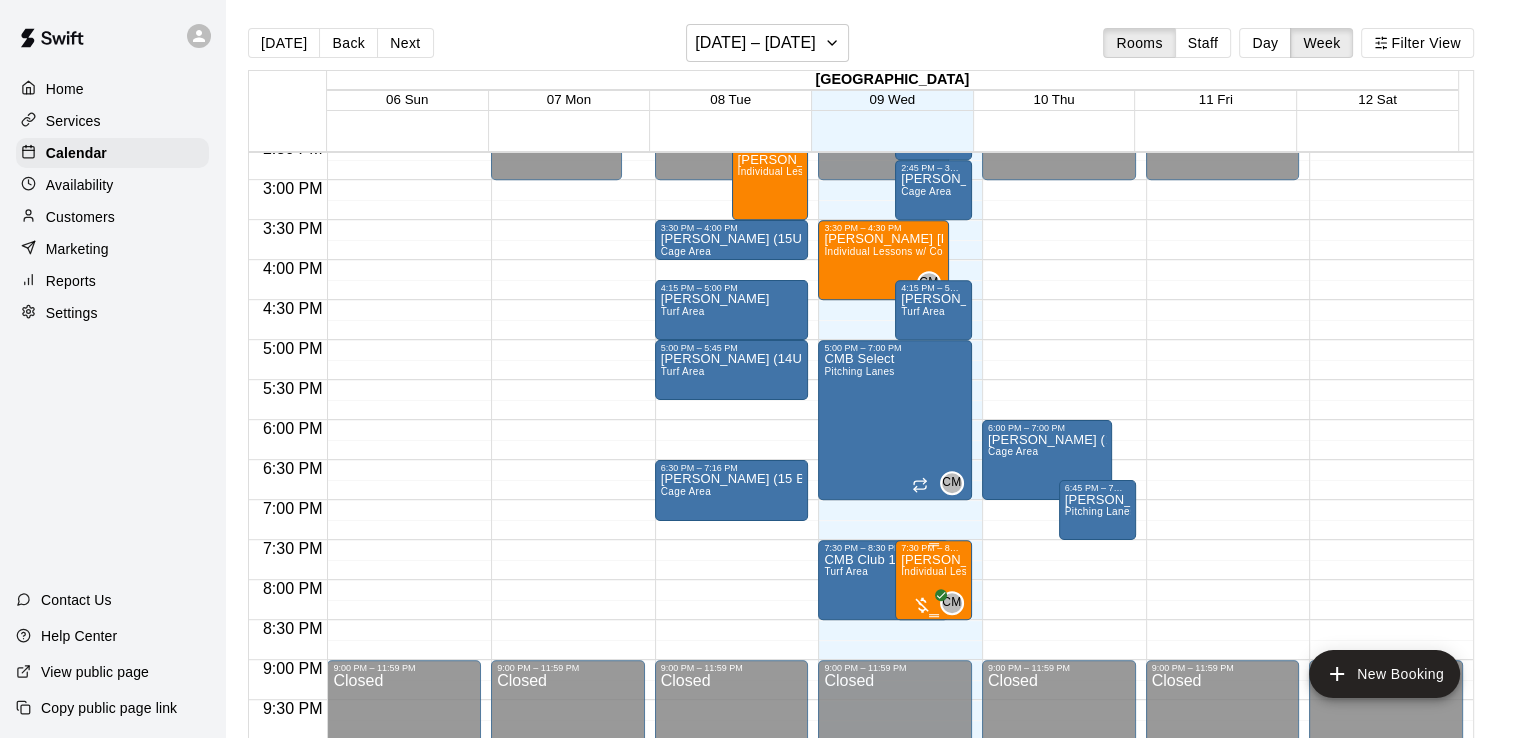 click on "Individual Lessons w/ Coach [PERSON_NAME]" at bounding box center [1013, 571] 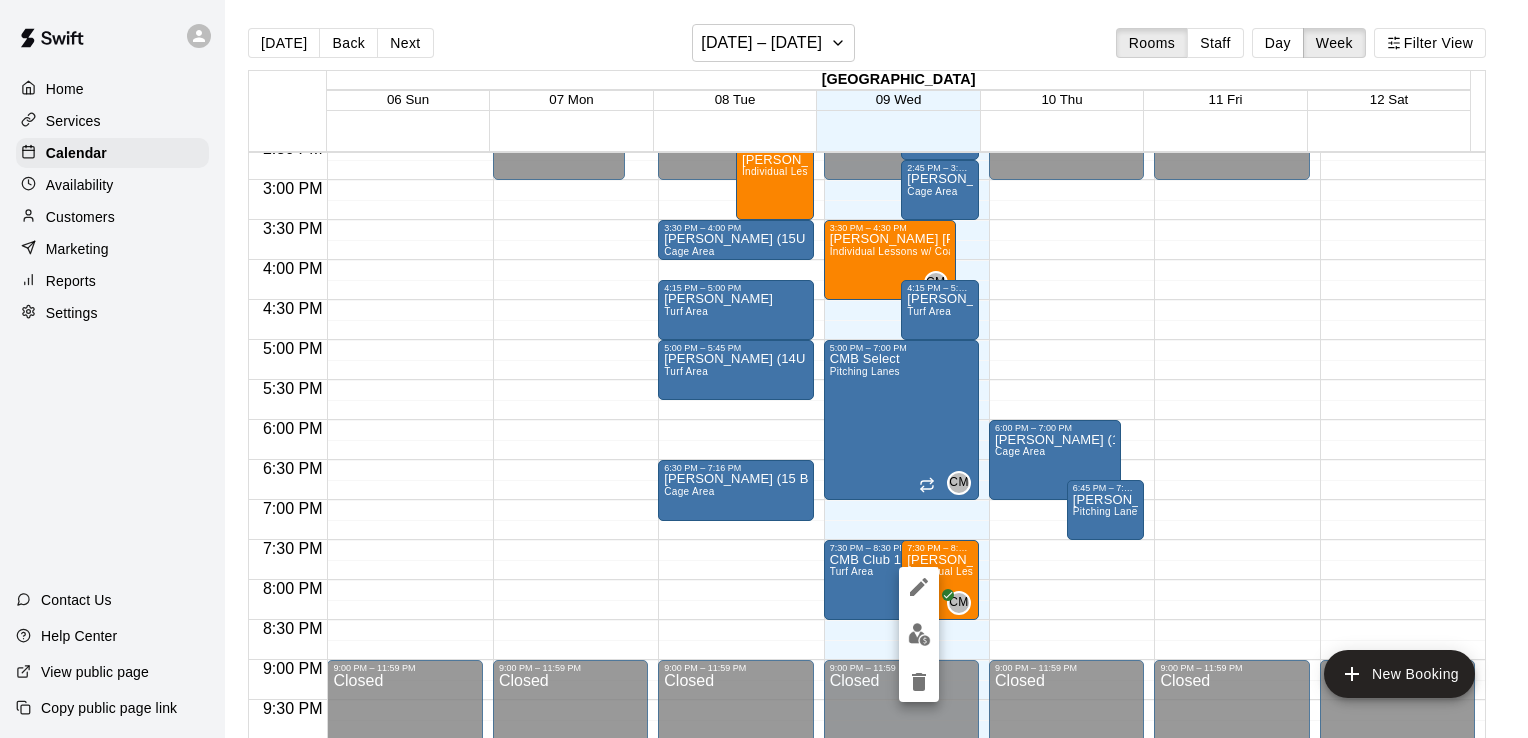 click 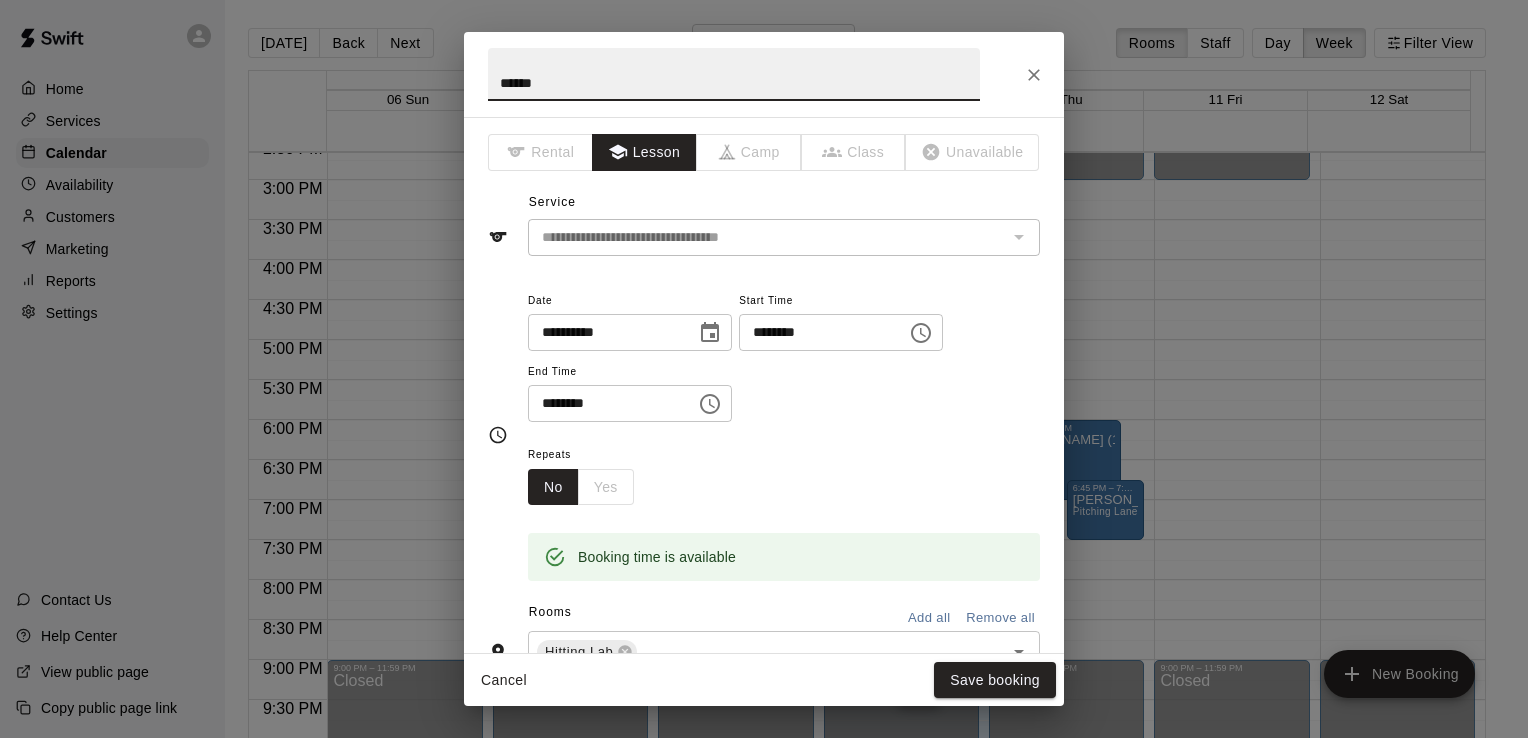 click at bounding box center (1034, 75) 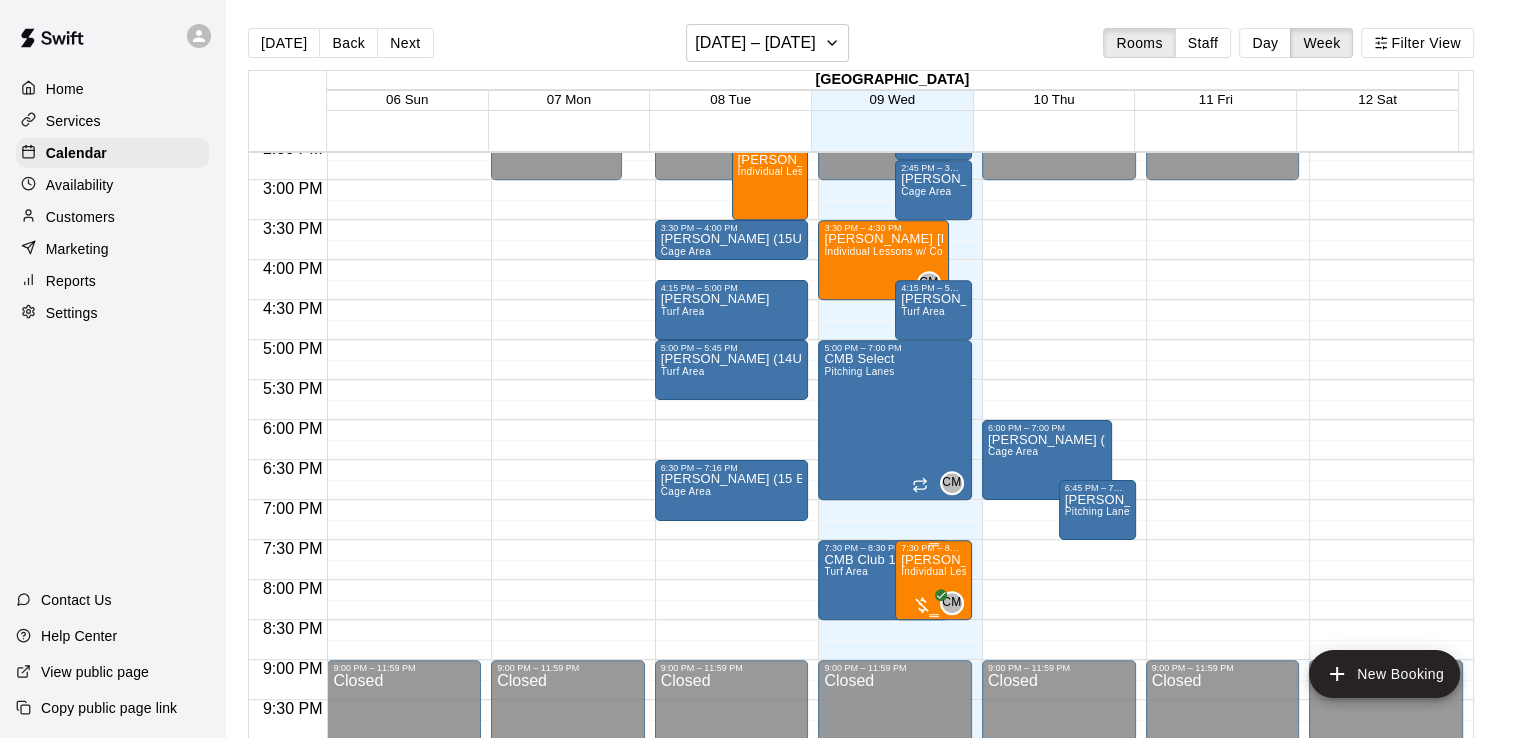 click on "Individual Lessons w/ Coach [PERSON_NAME]" at bounding box center [1013, 571] 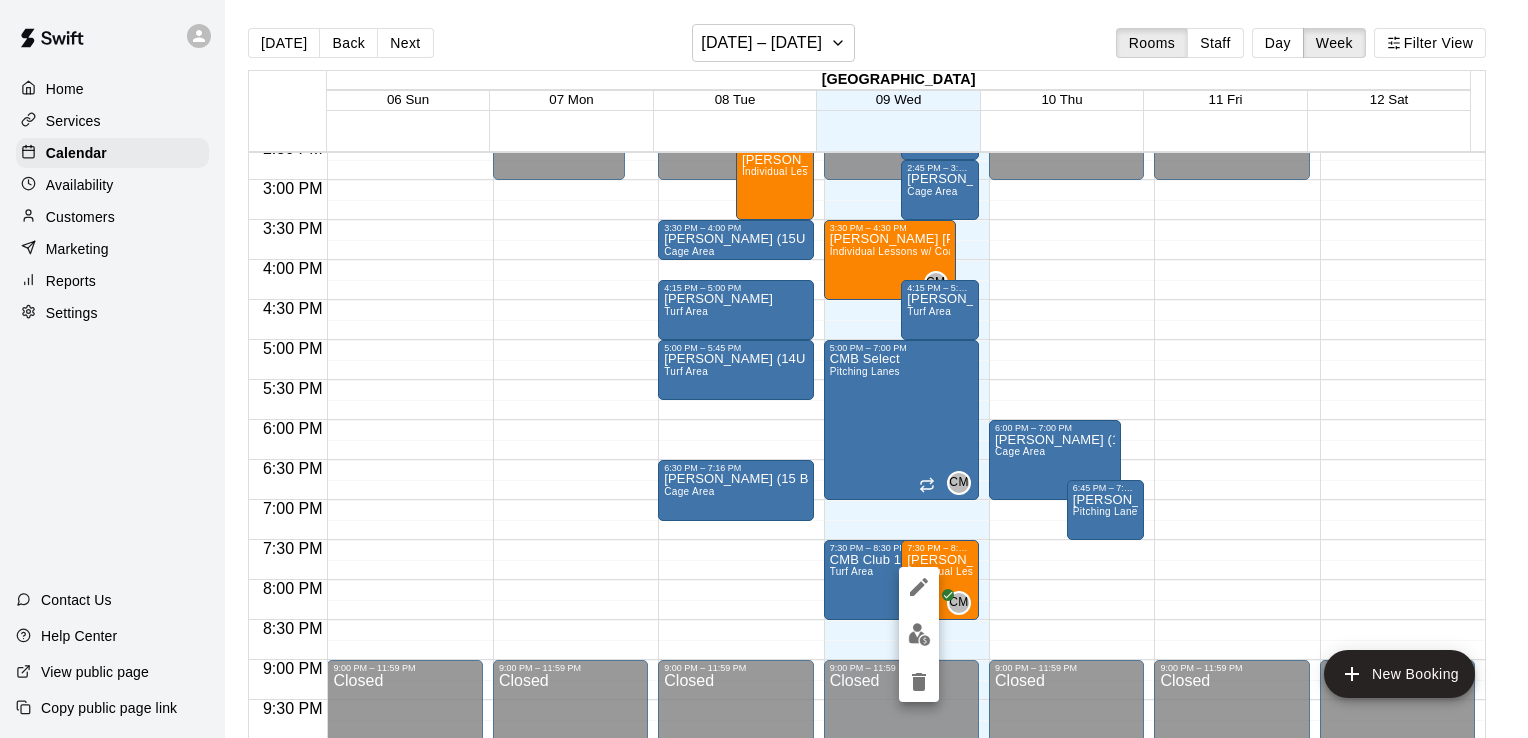 click 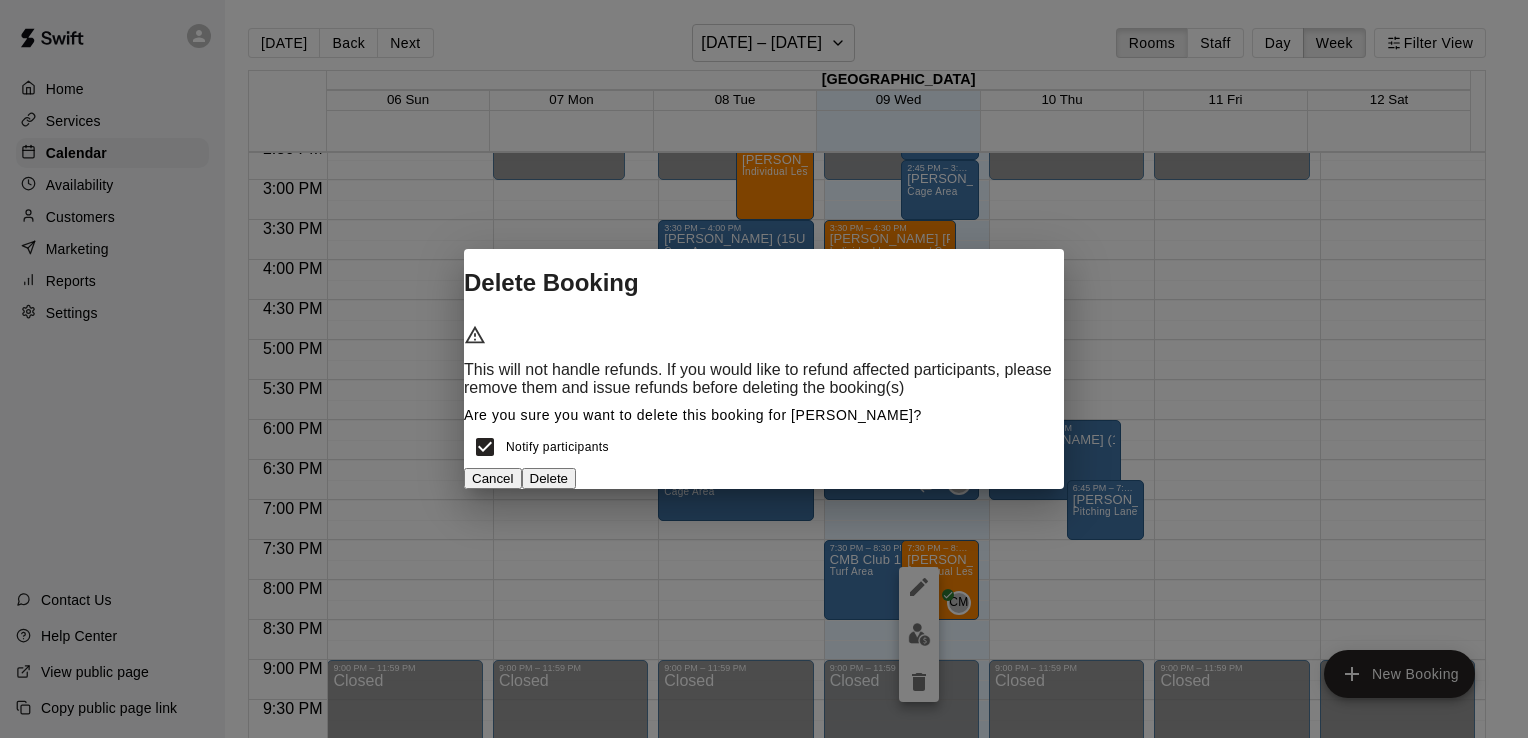 click on "Delete" at bounding box center [549, 478] 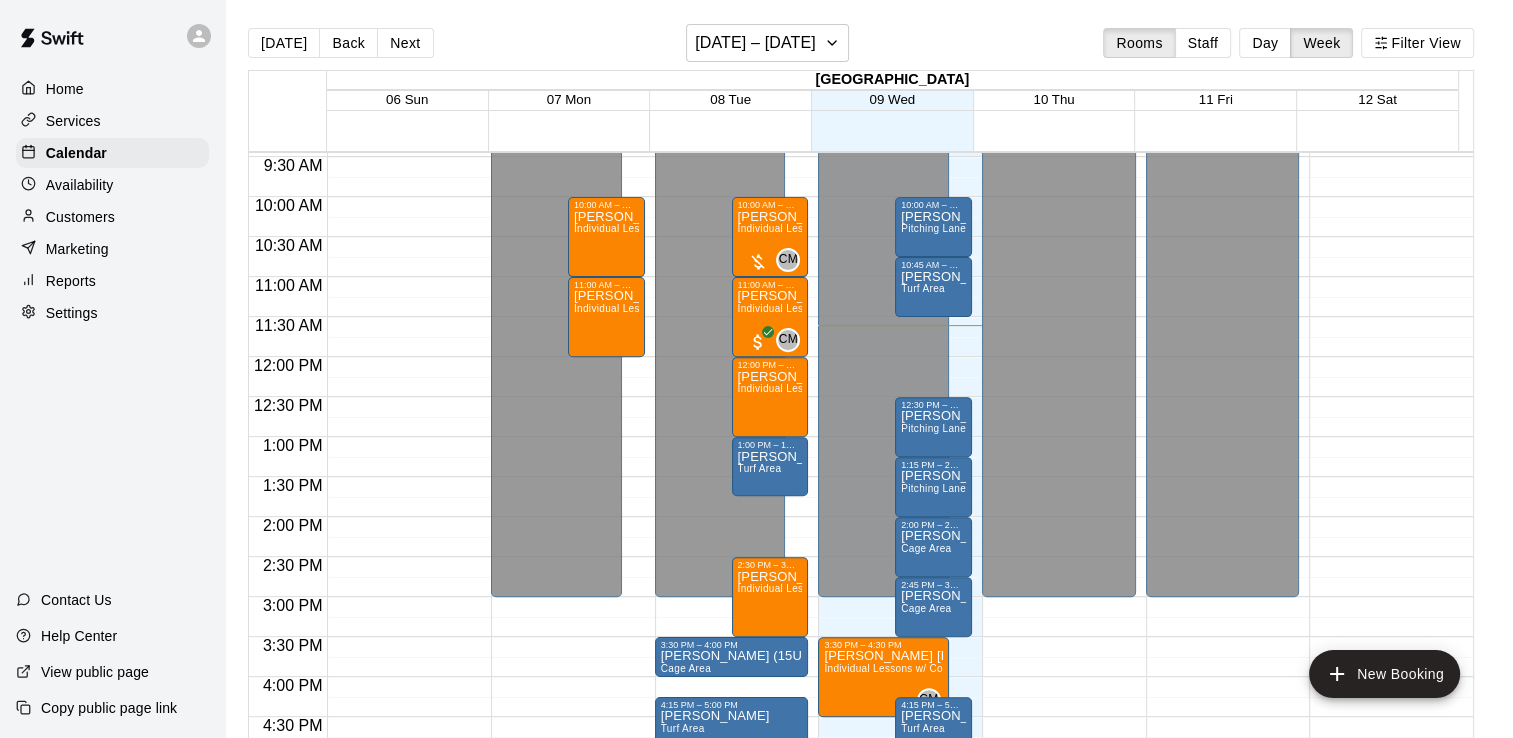 scroll, scrollTop: 750, scrollLeft: 0, axis: vertical 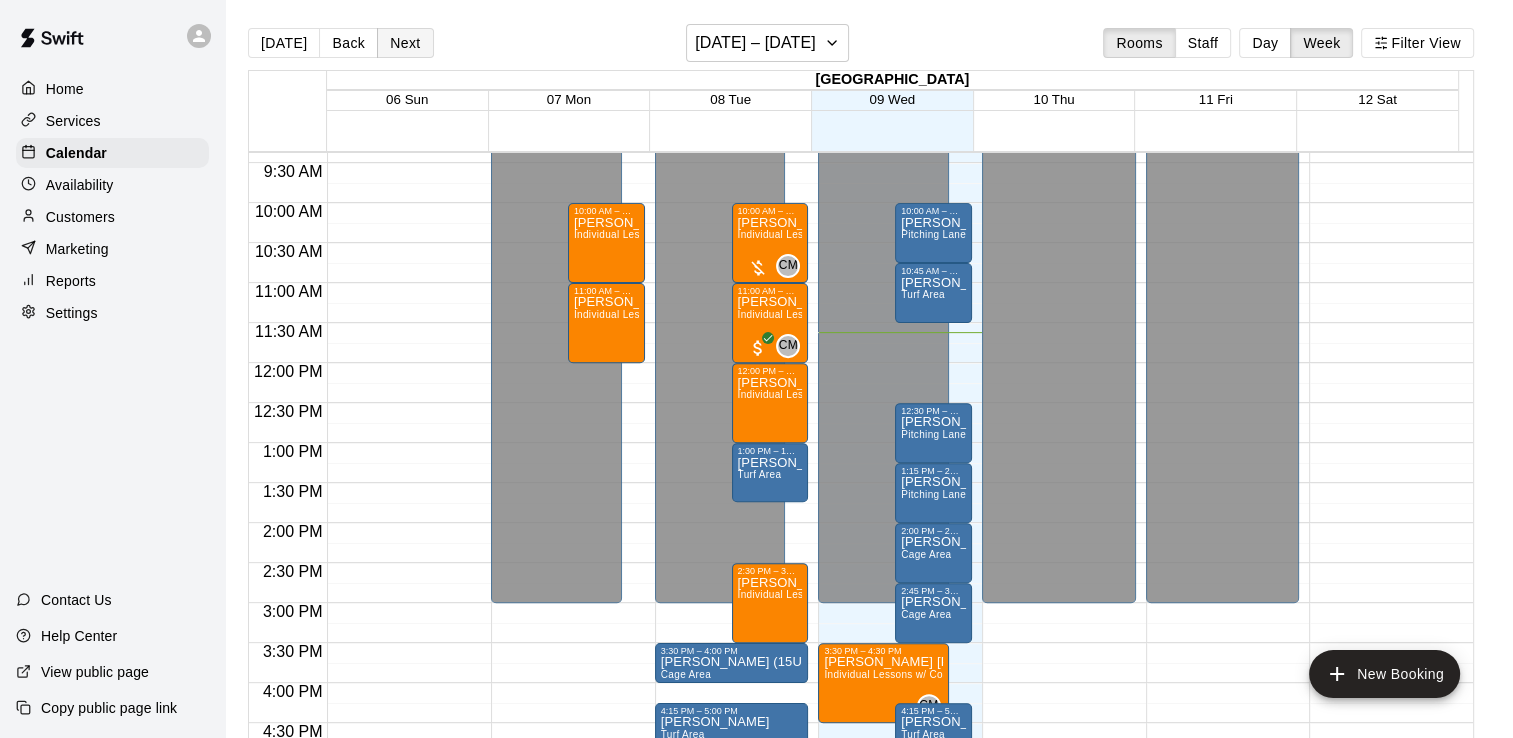 click on "Next" at bounding box center [405, 43] 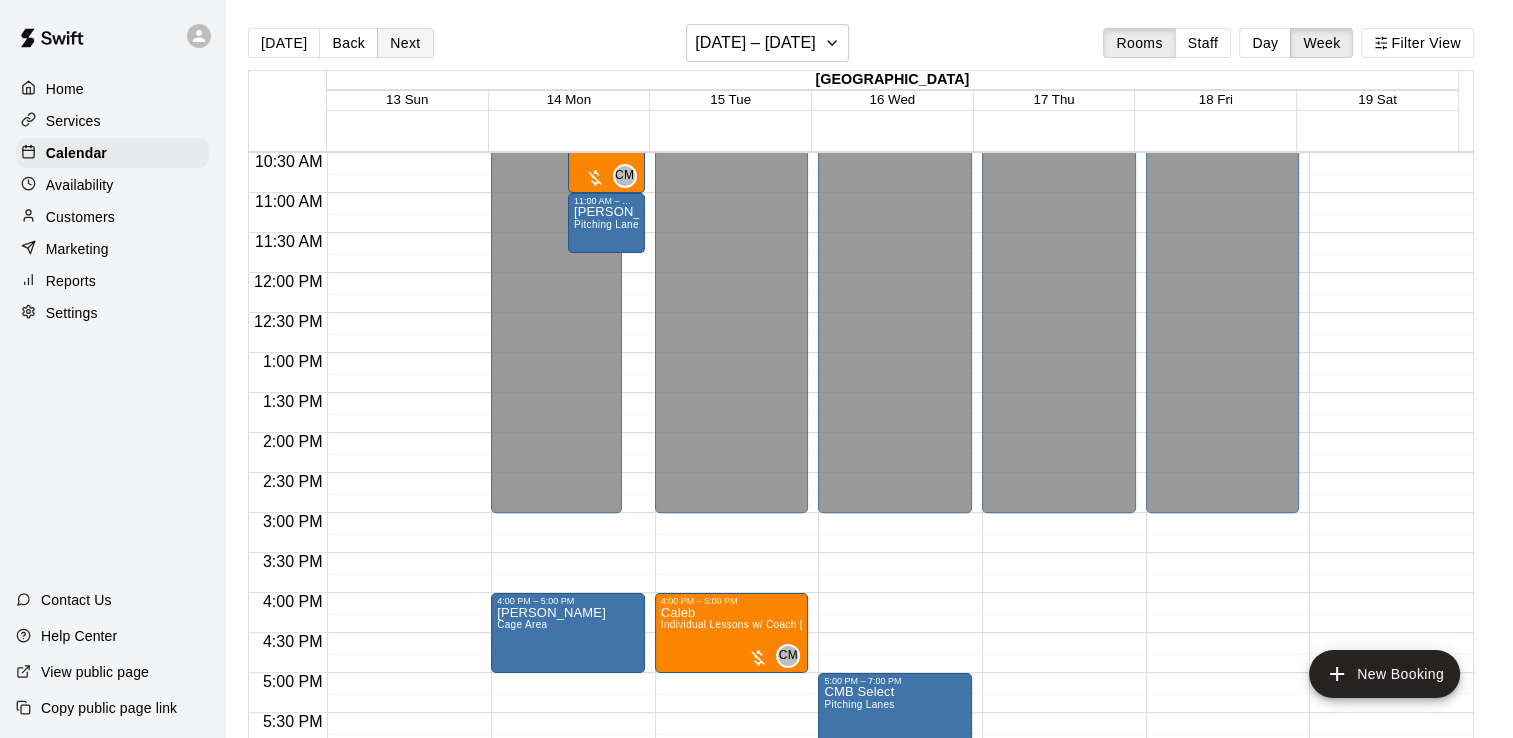 scroll, scrollTop: 832, scrollLeft: 0, axis: vertical 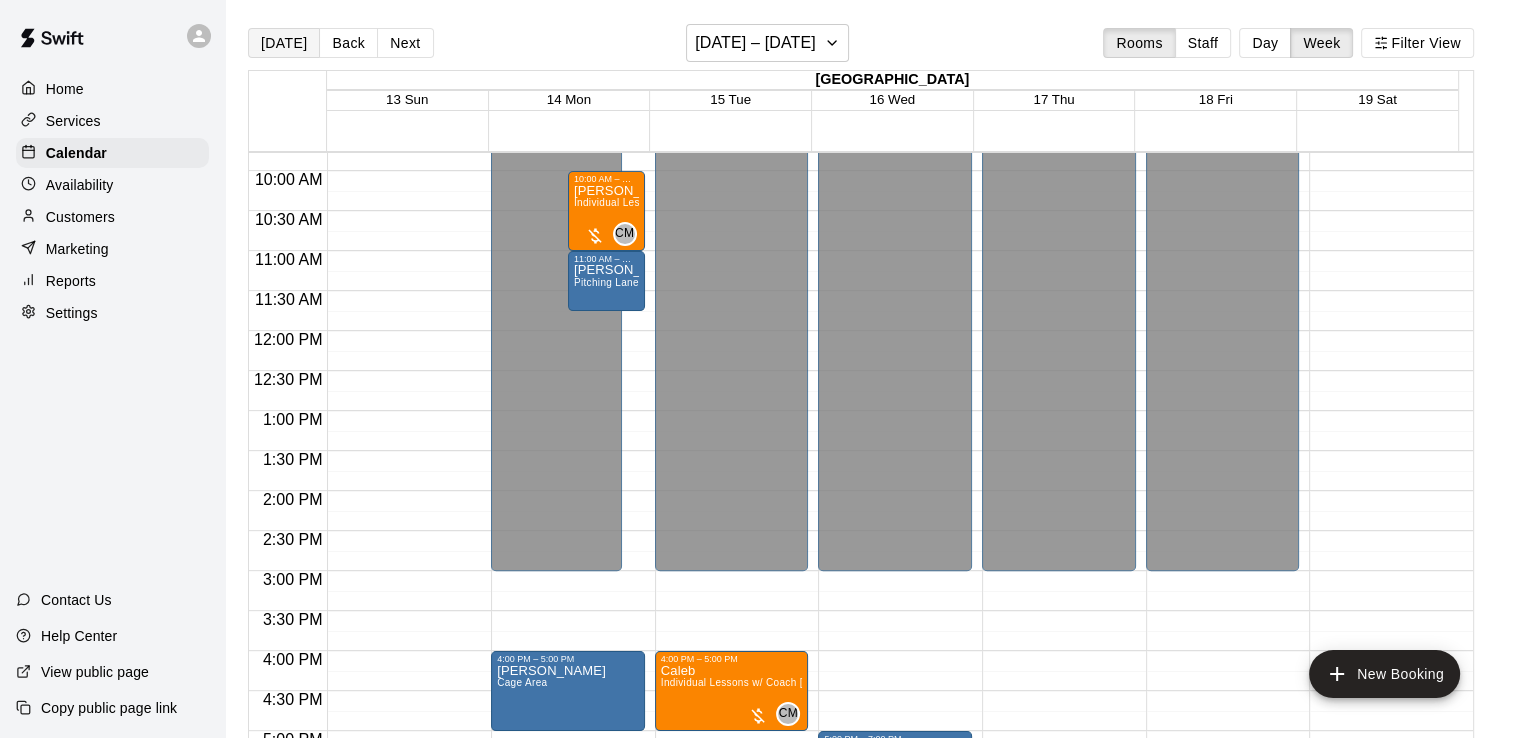 click on "[DATE]" at bounding box center (284, 43) 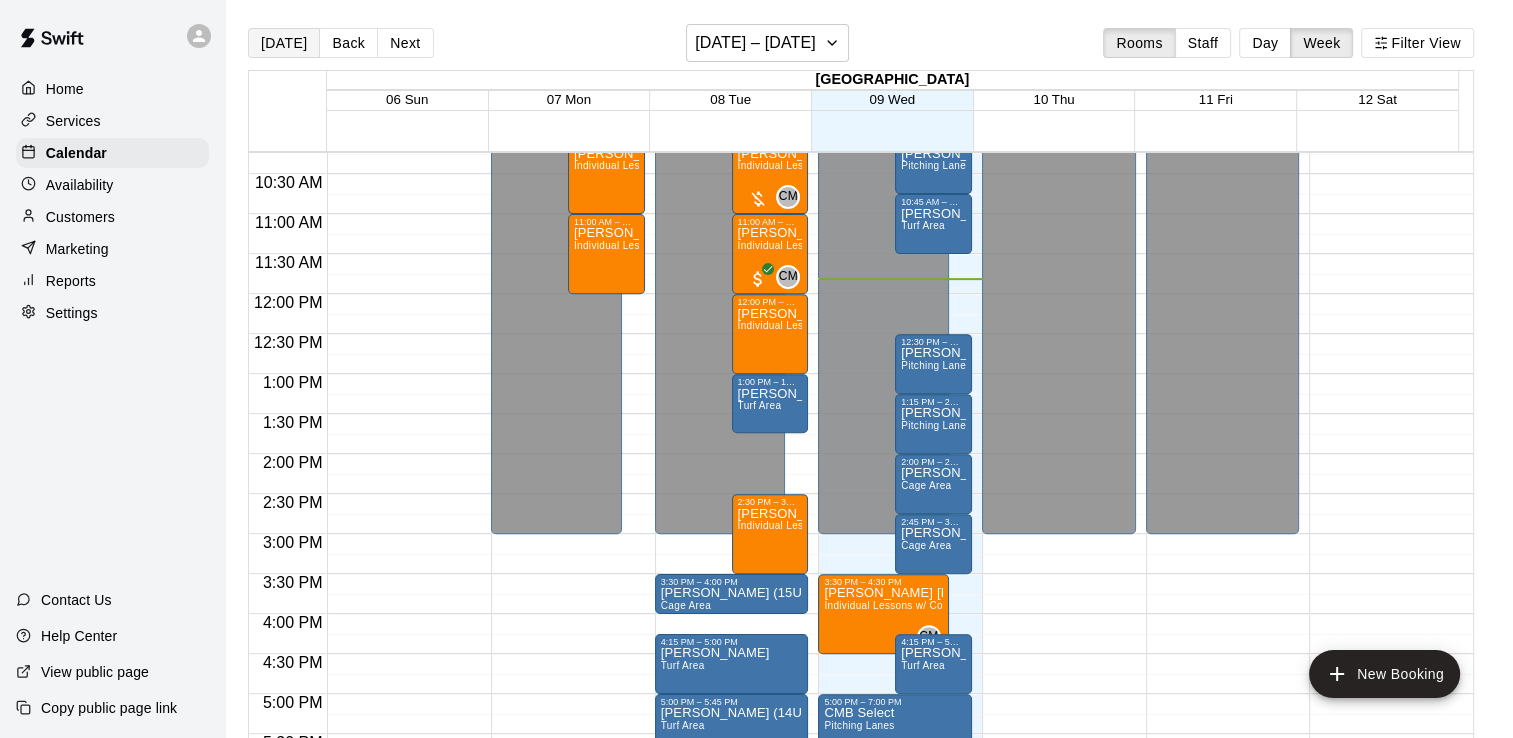 scroll, scrollTop: 818, scrollLeft: 0, axis: vertical 